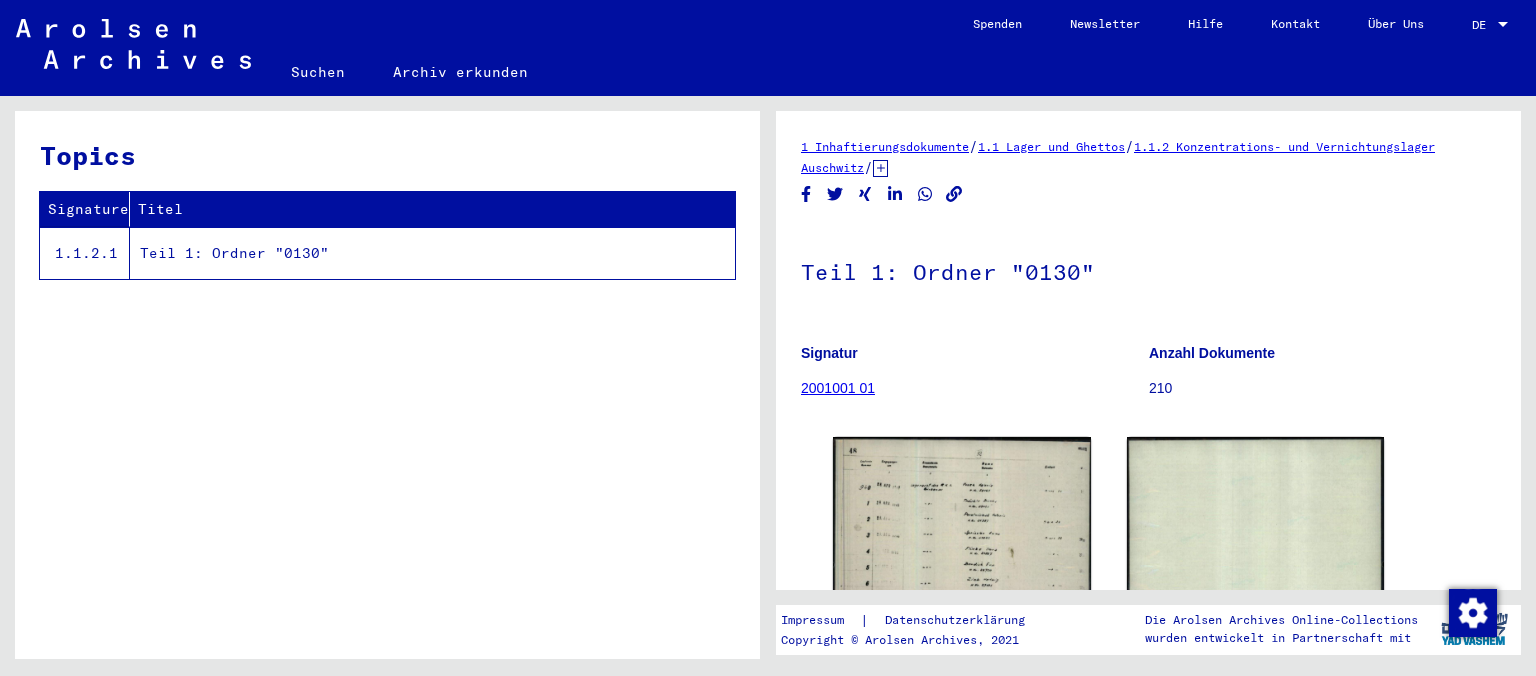 scroll, scrollTop: 0, scrollLeft: 0, axis: both 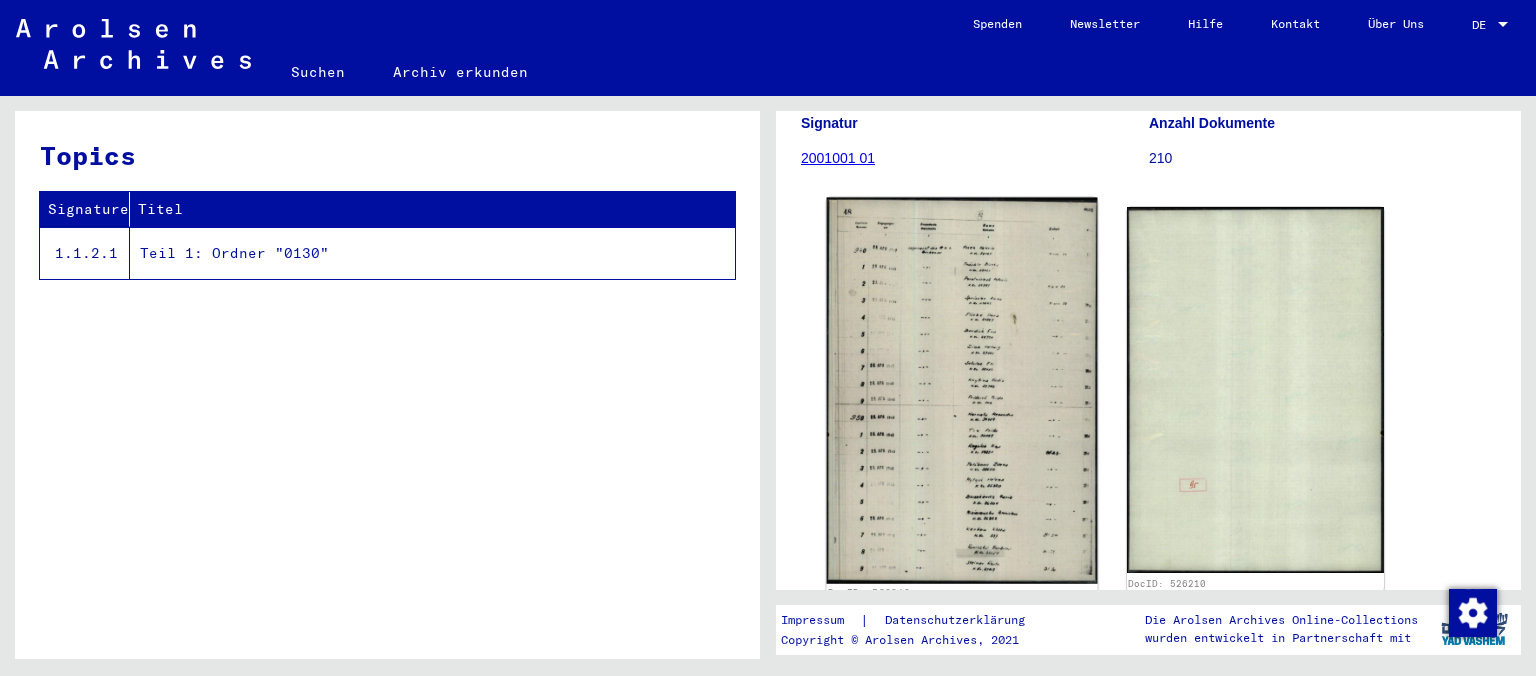 click 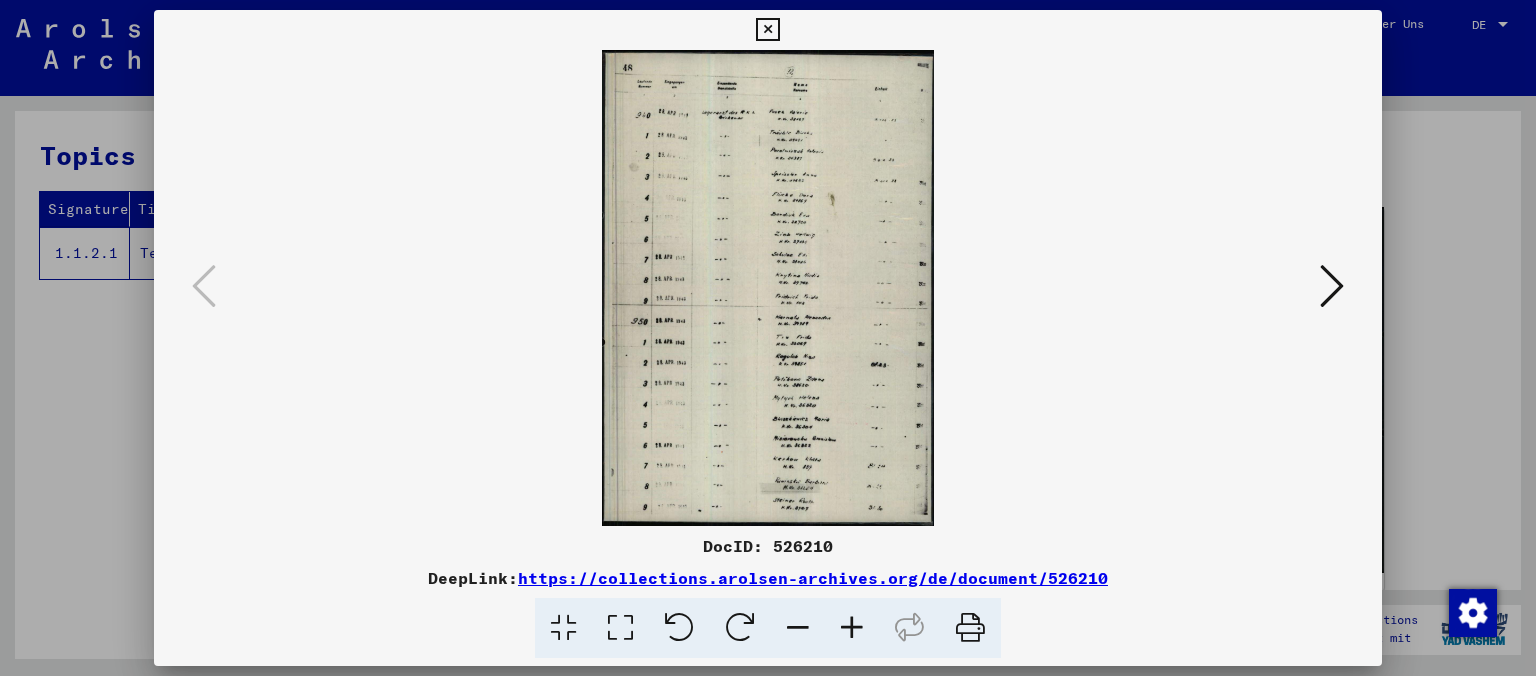 click at bounding box center (852, 628) 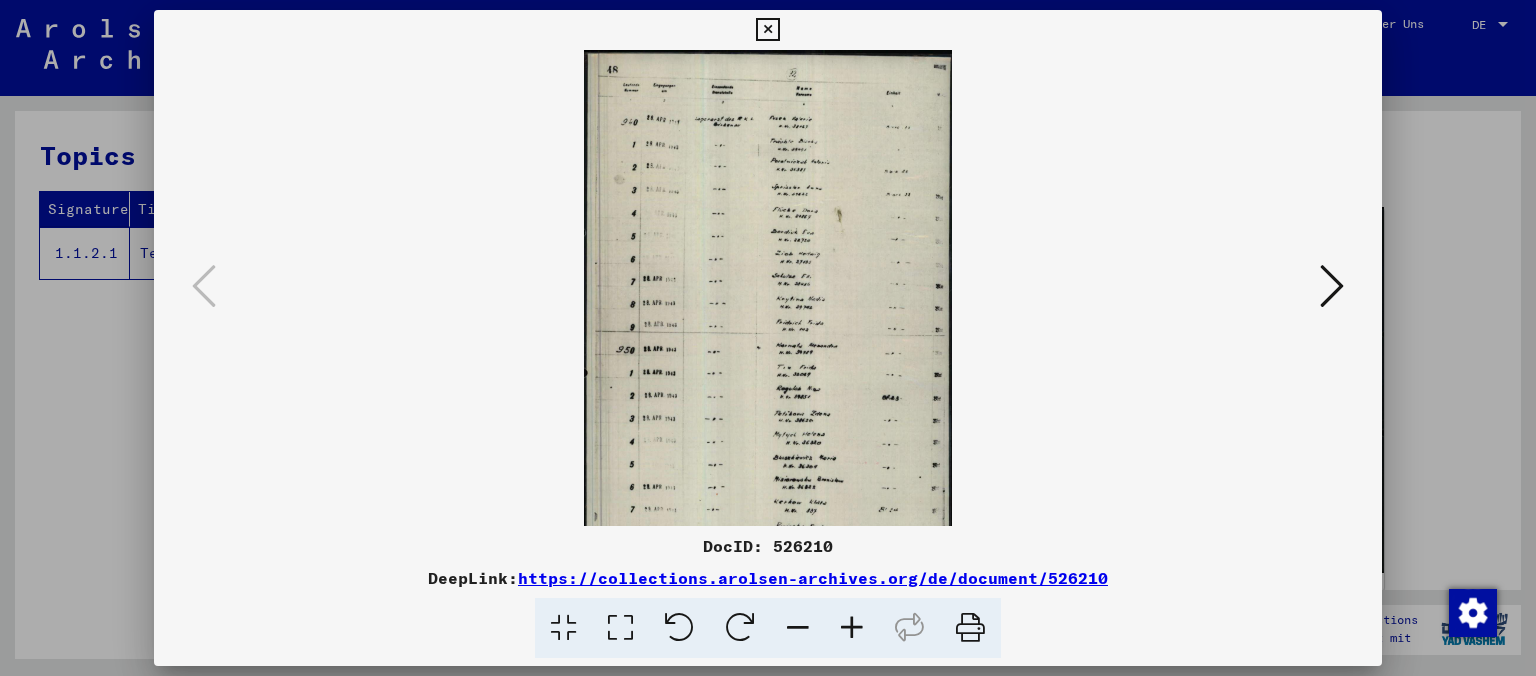 click at bounding box center [852, 628] 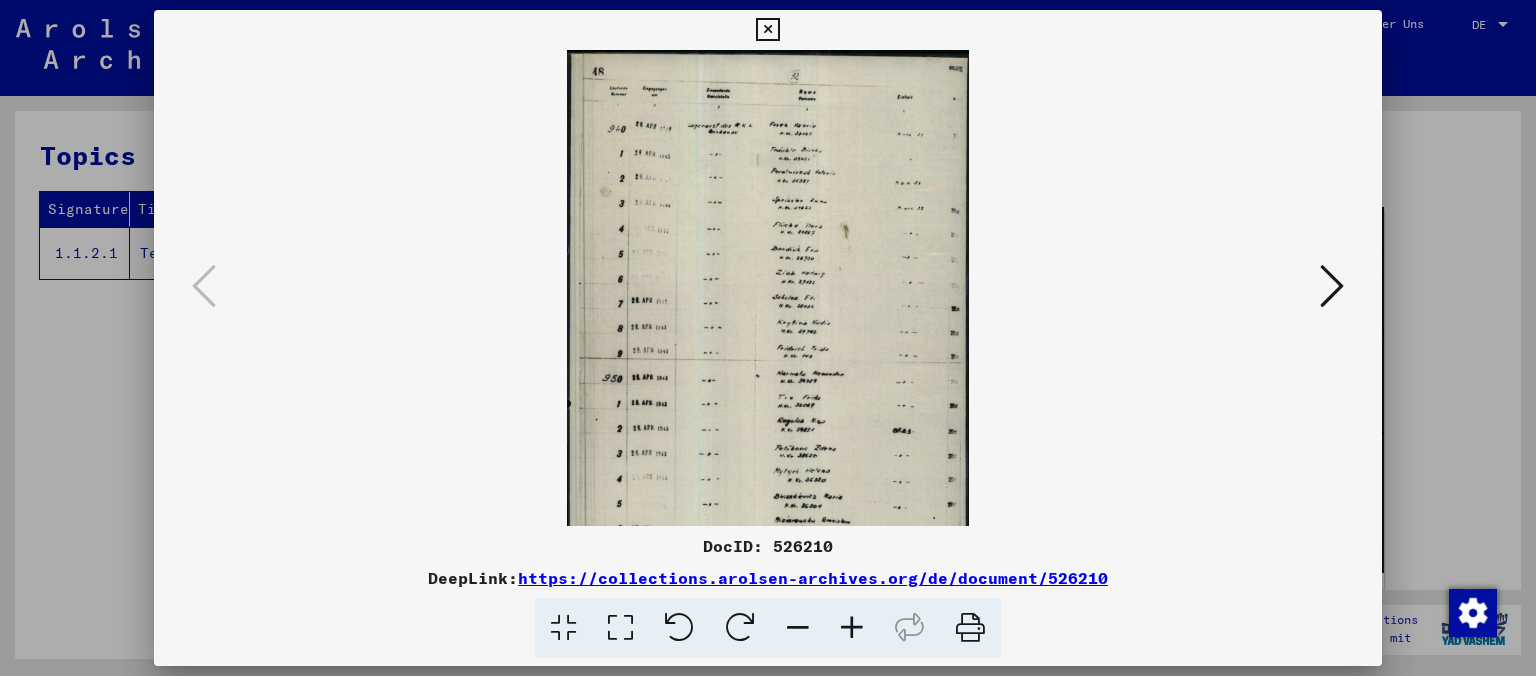 click at bounding box center (852, 628) 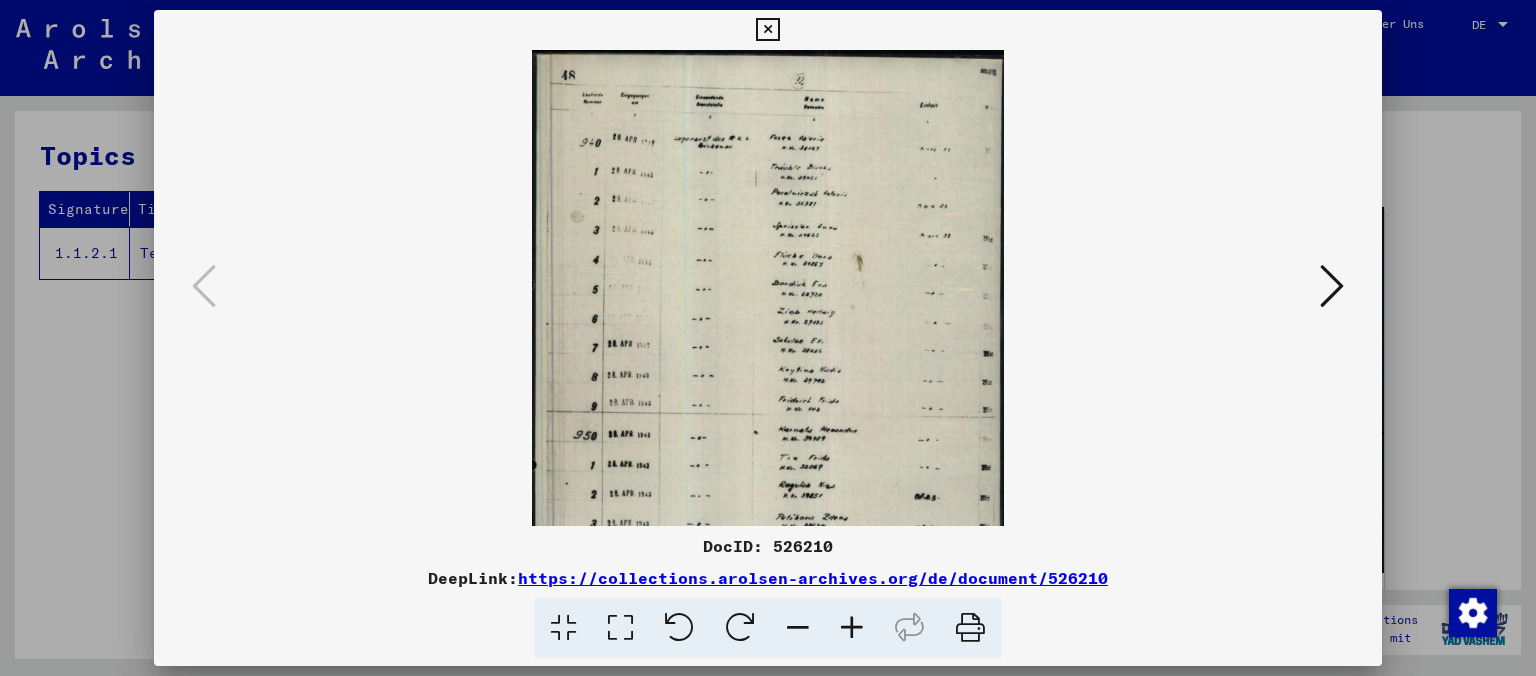 click at bounding box center [852, 628] 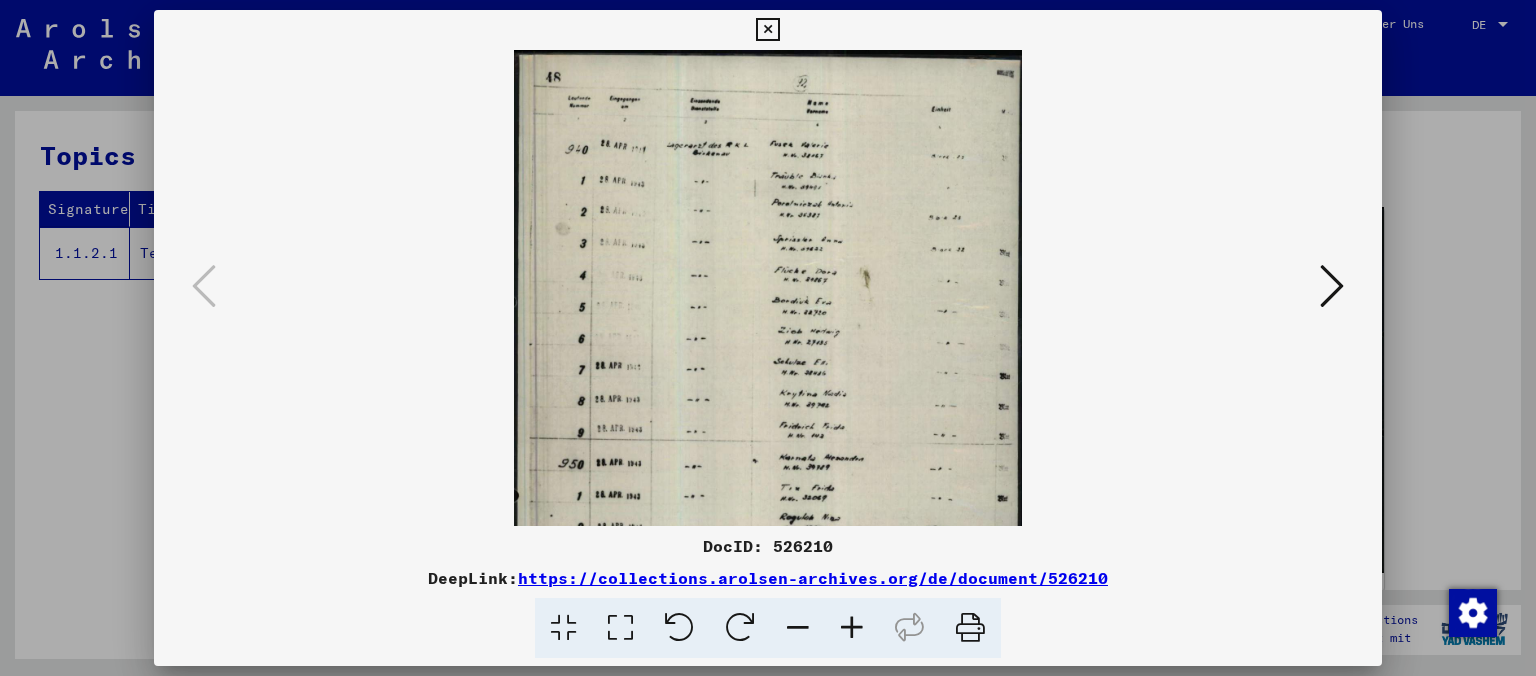 click at bounding box center [852, 628] 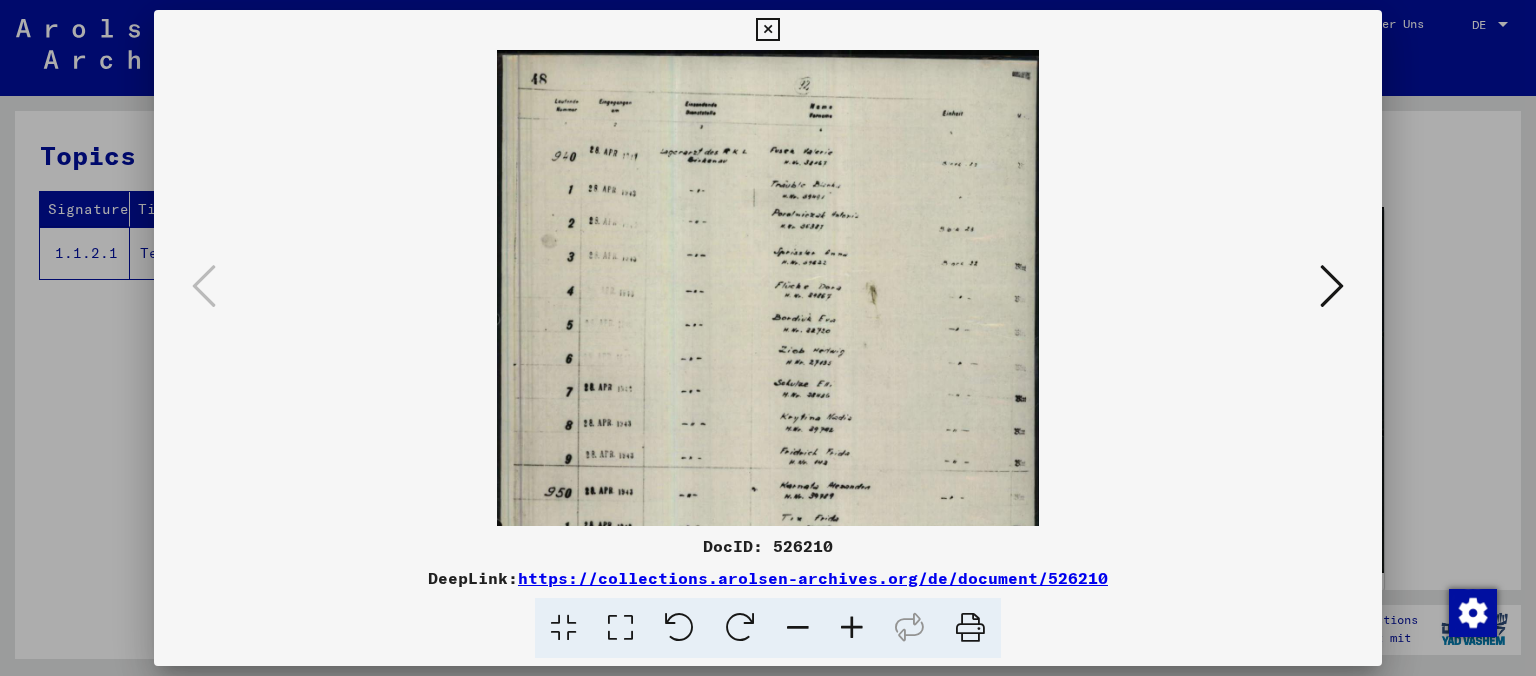 click at bounding box center [852, 628] 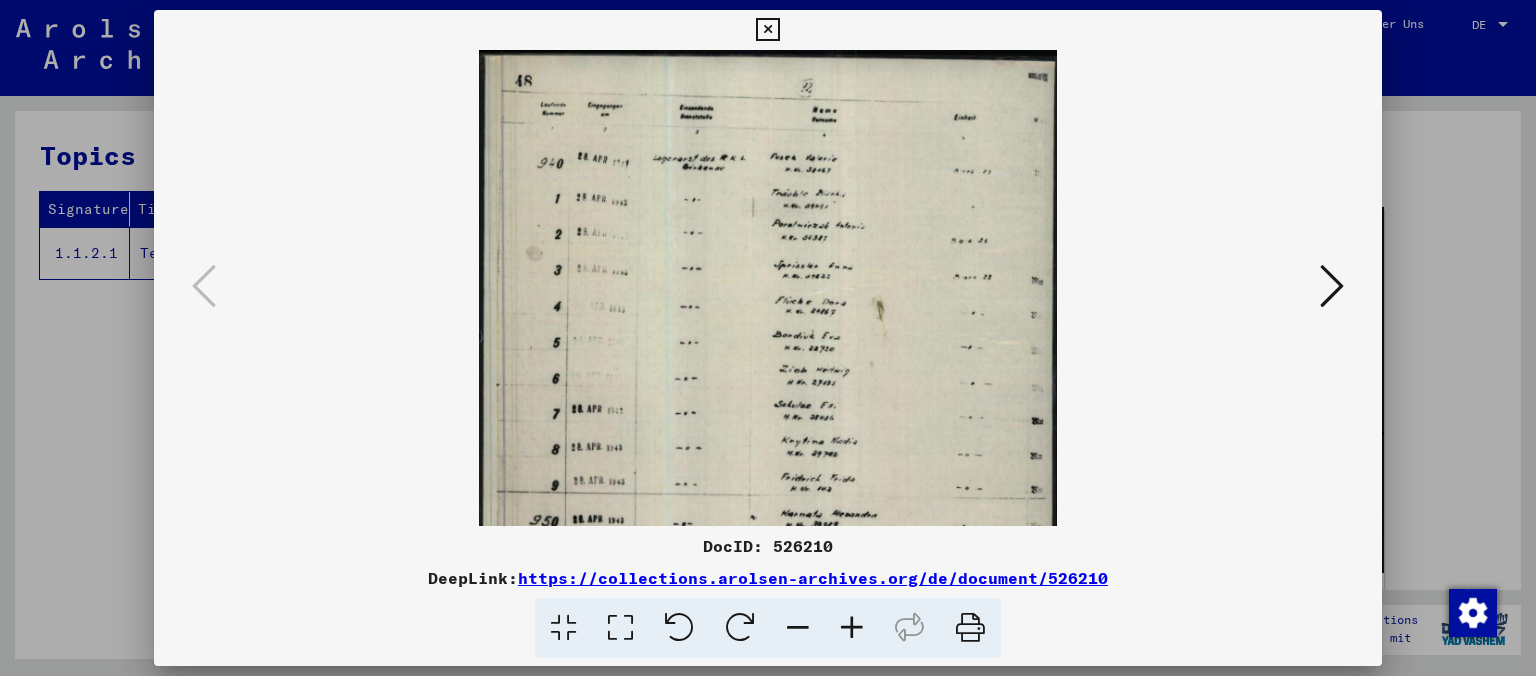 click at bounding box center [852, 628] 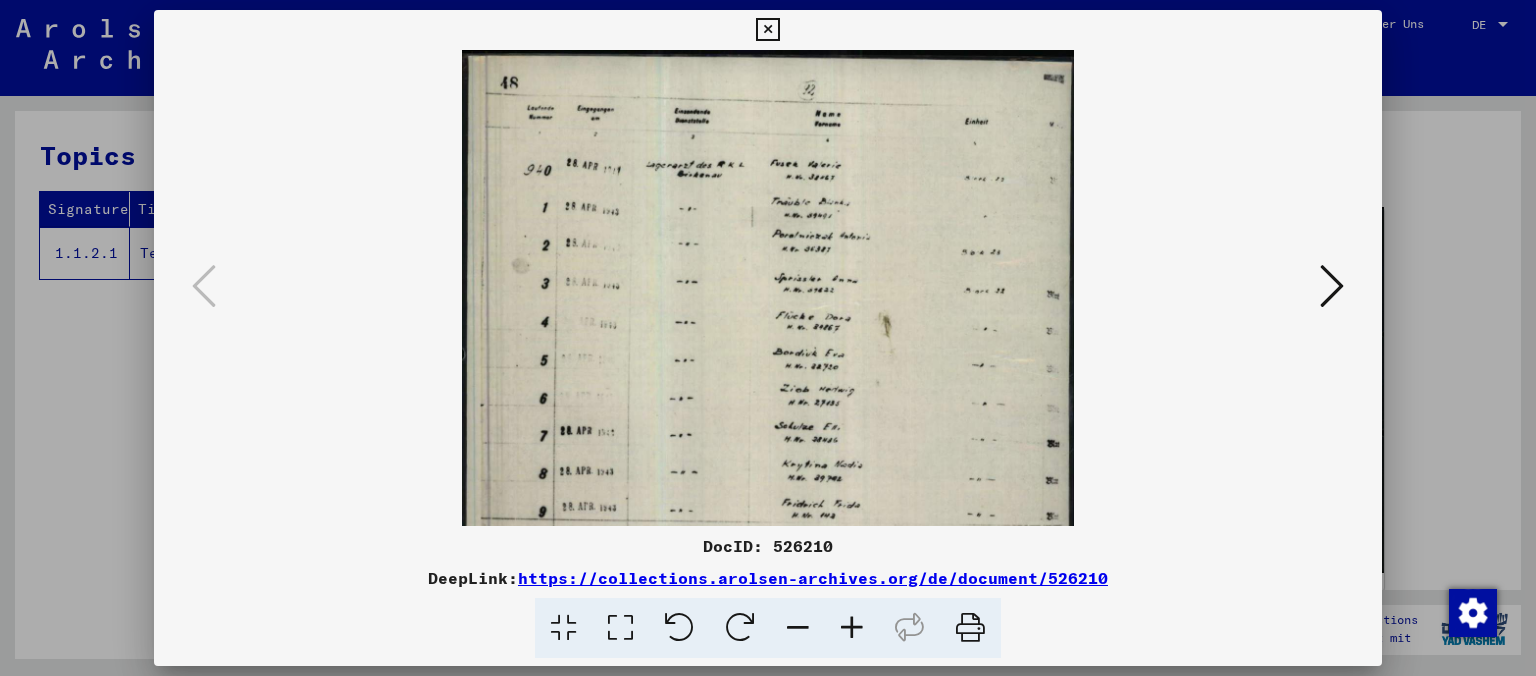click at bounding box center (852, 628) 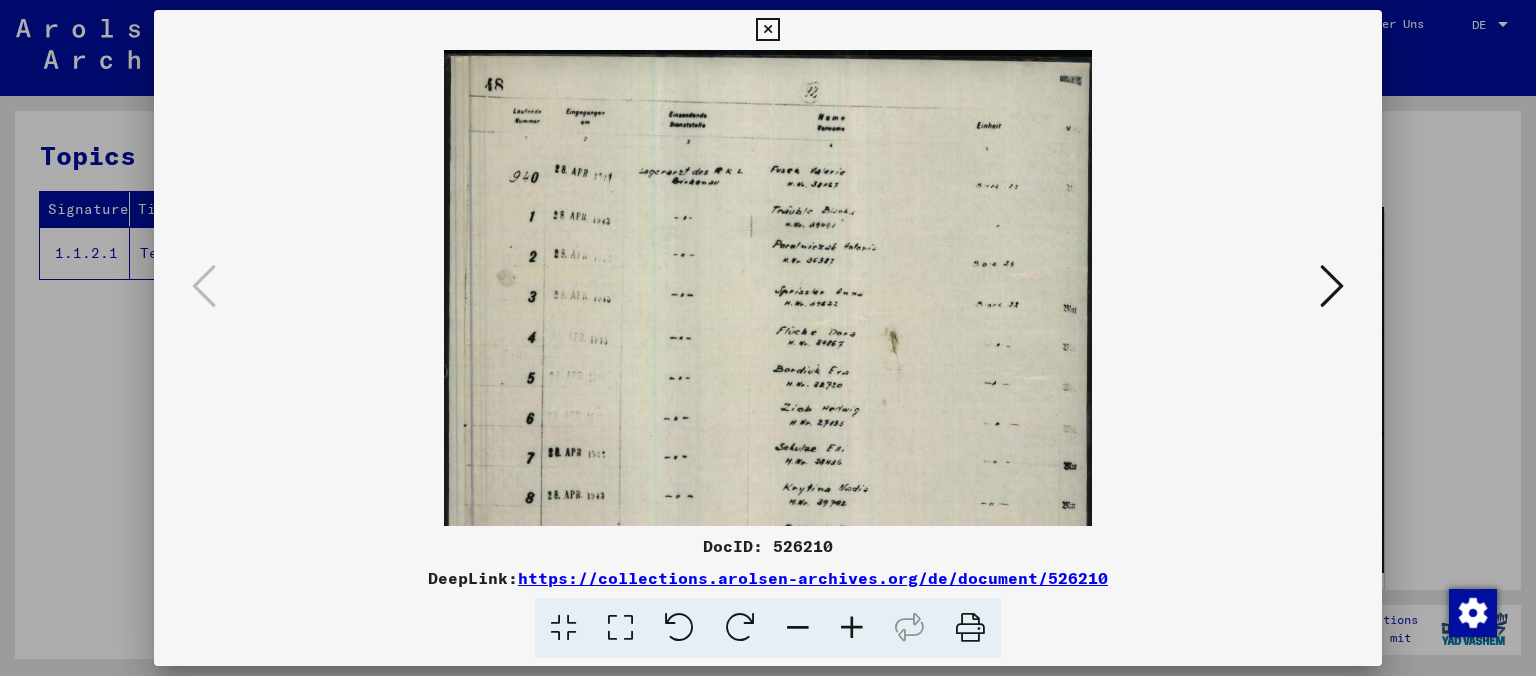 click at bounding box center [852, 628] 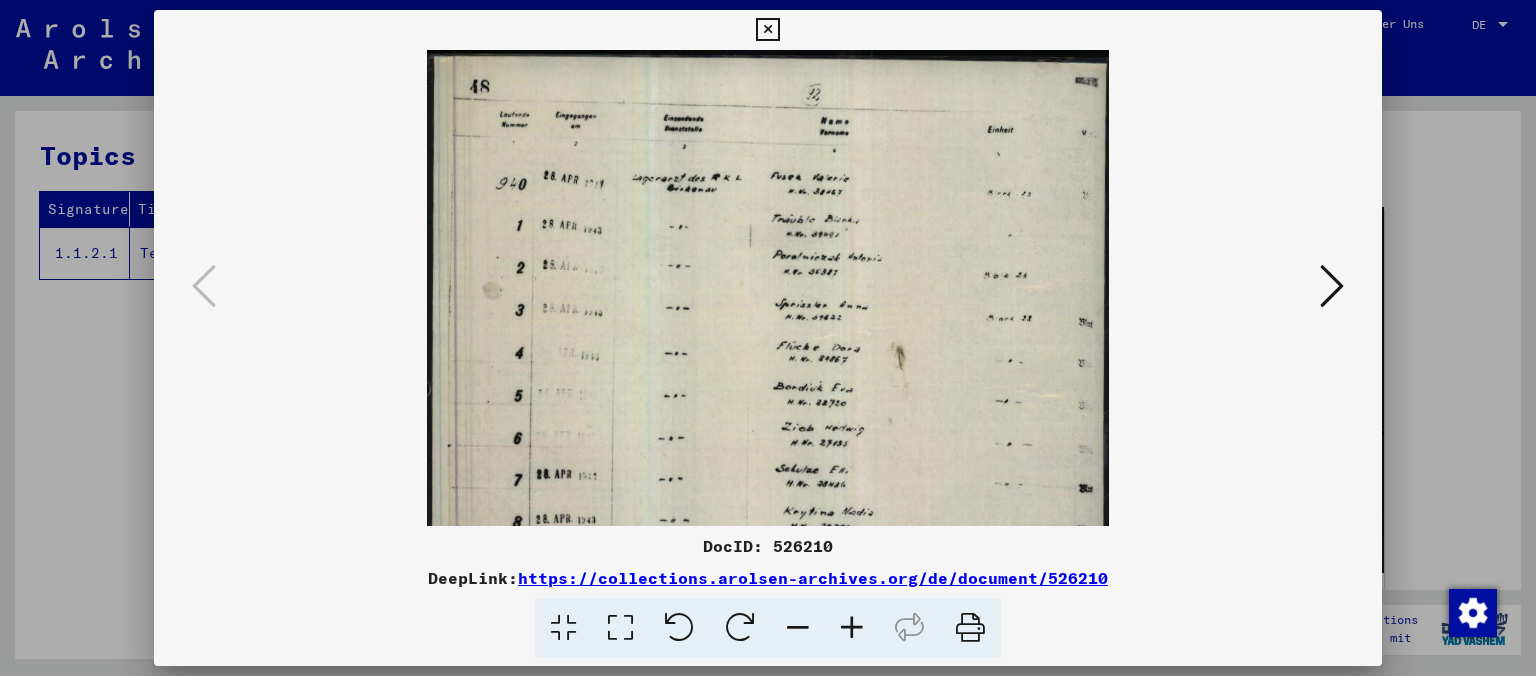 click at bounding box center (852, 628) 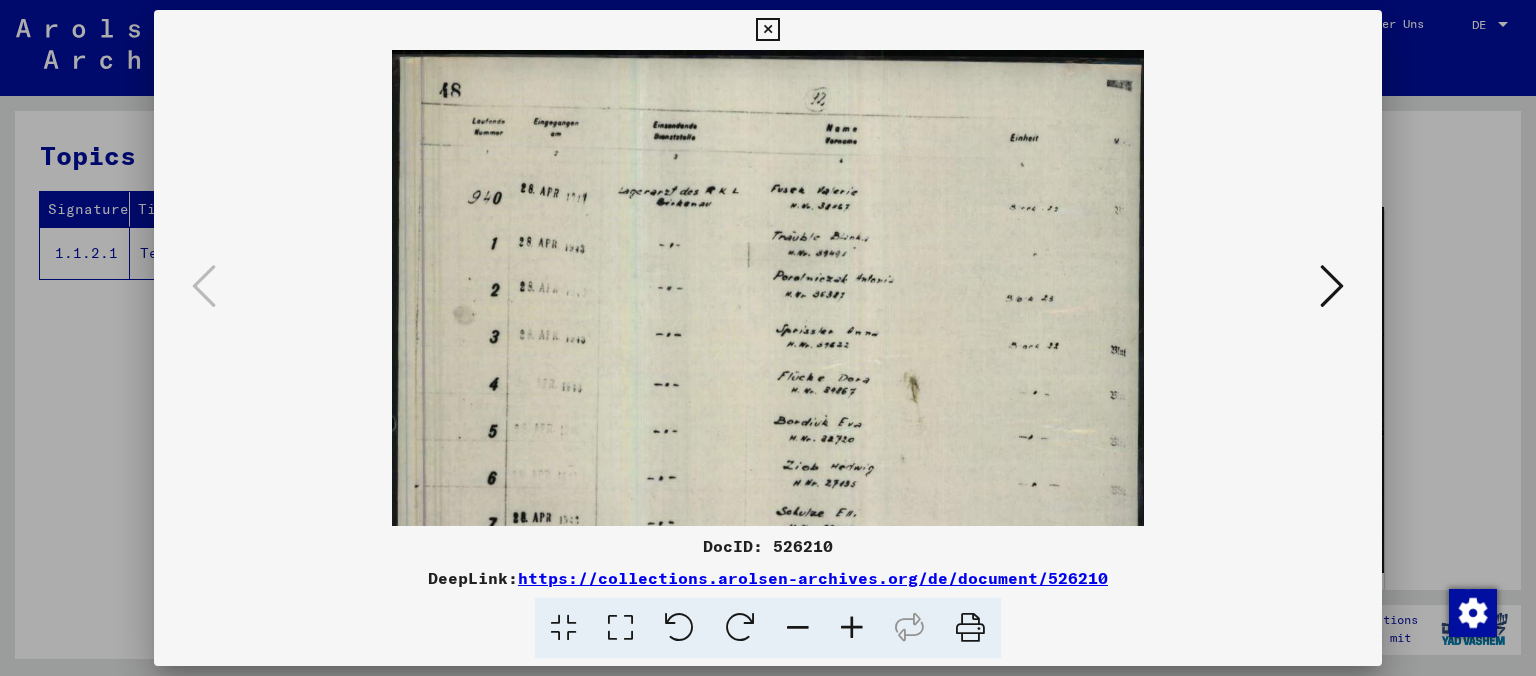 click at bounding box center [852, 628] 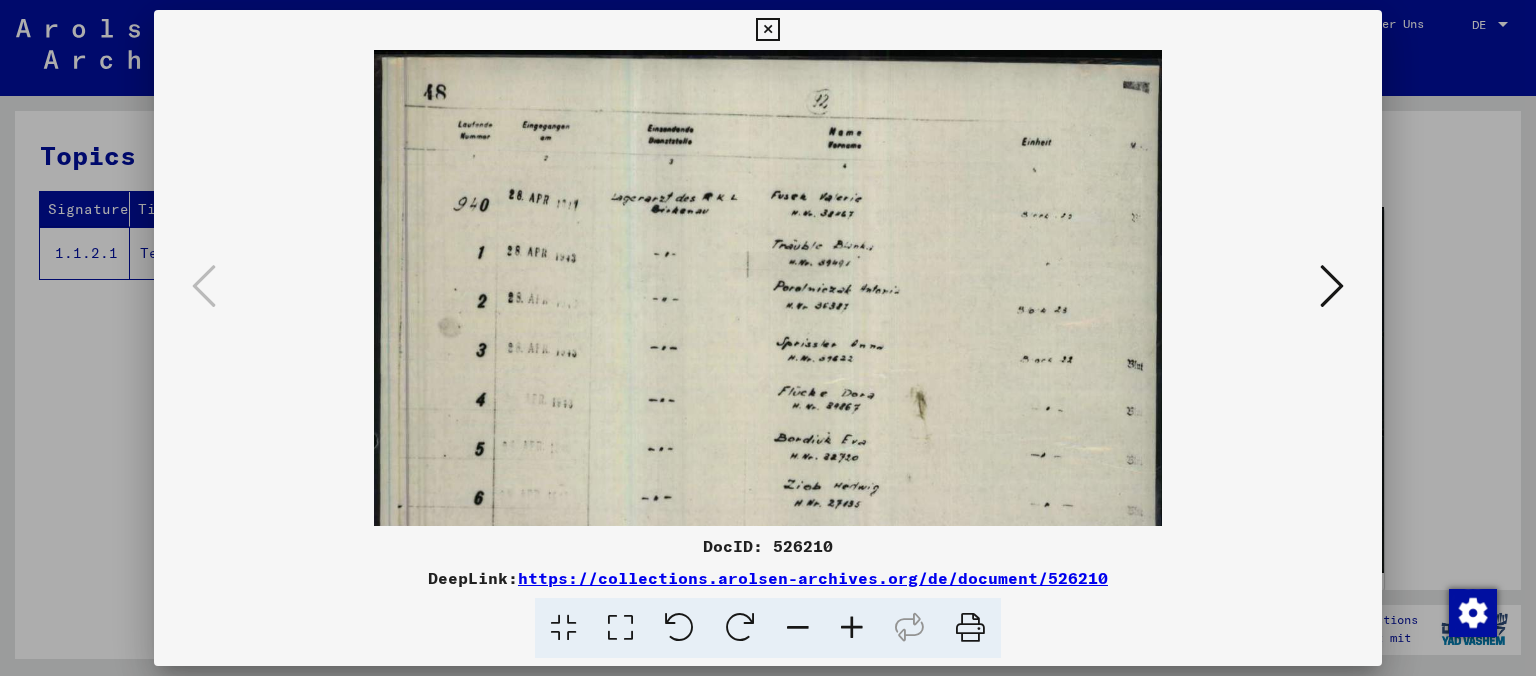 click at bounding box center (852, 628) 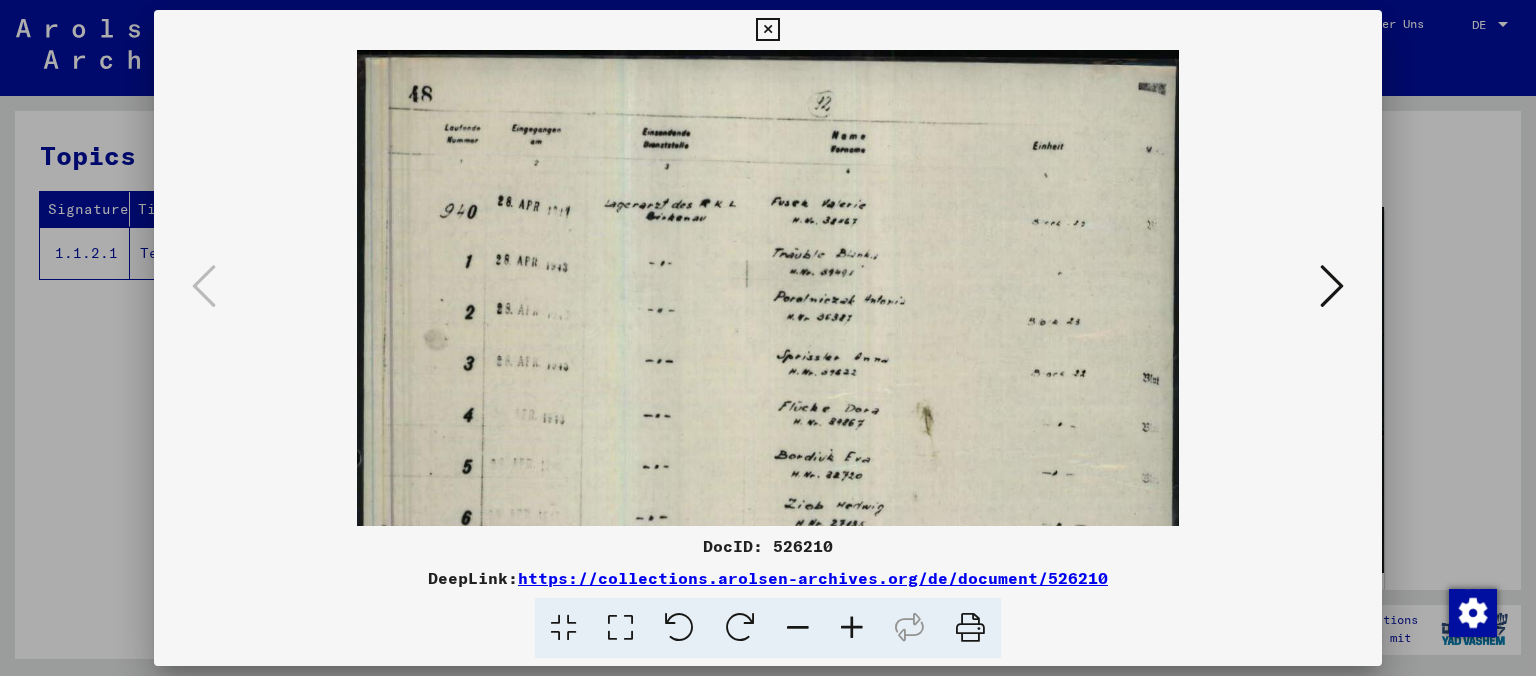 click at bounding box center [852, 628] 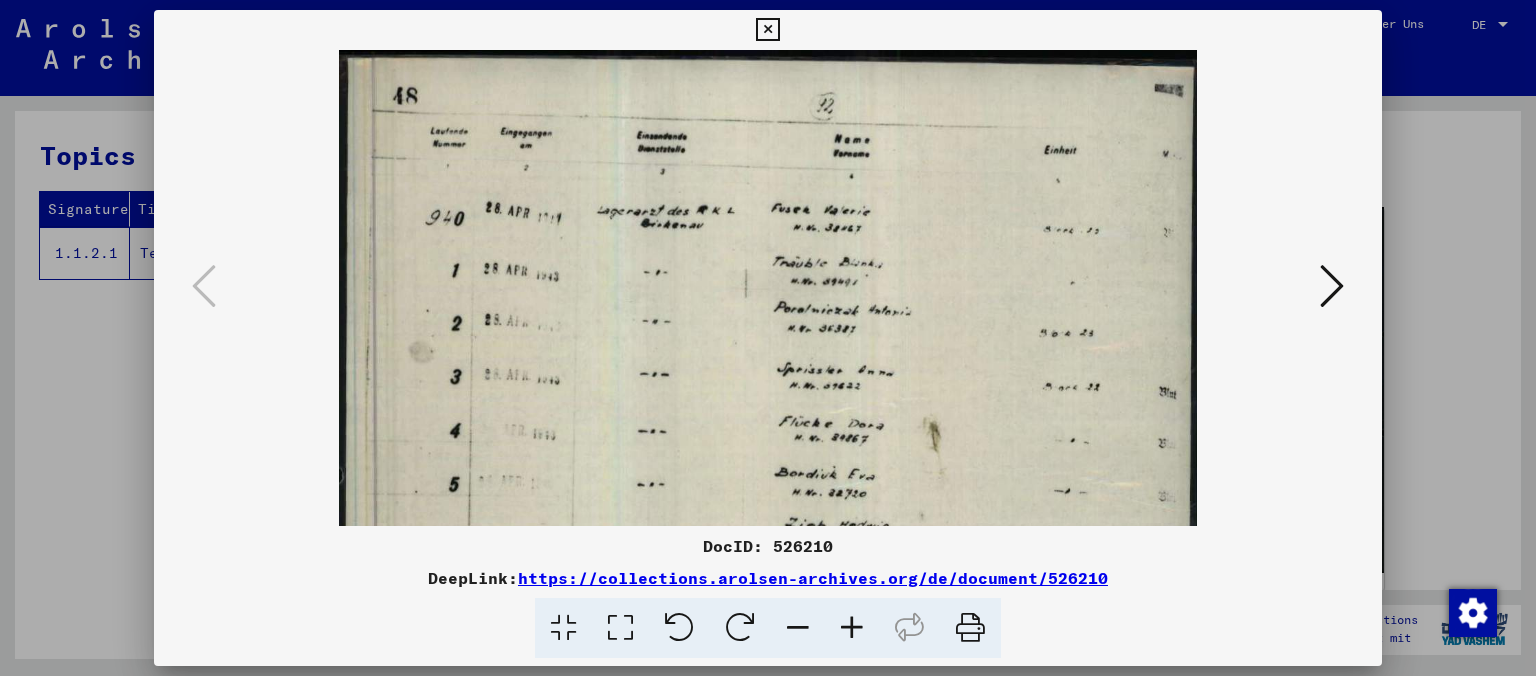 click at bounding box center (852, 628) 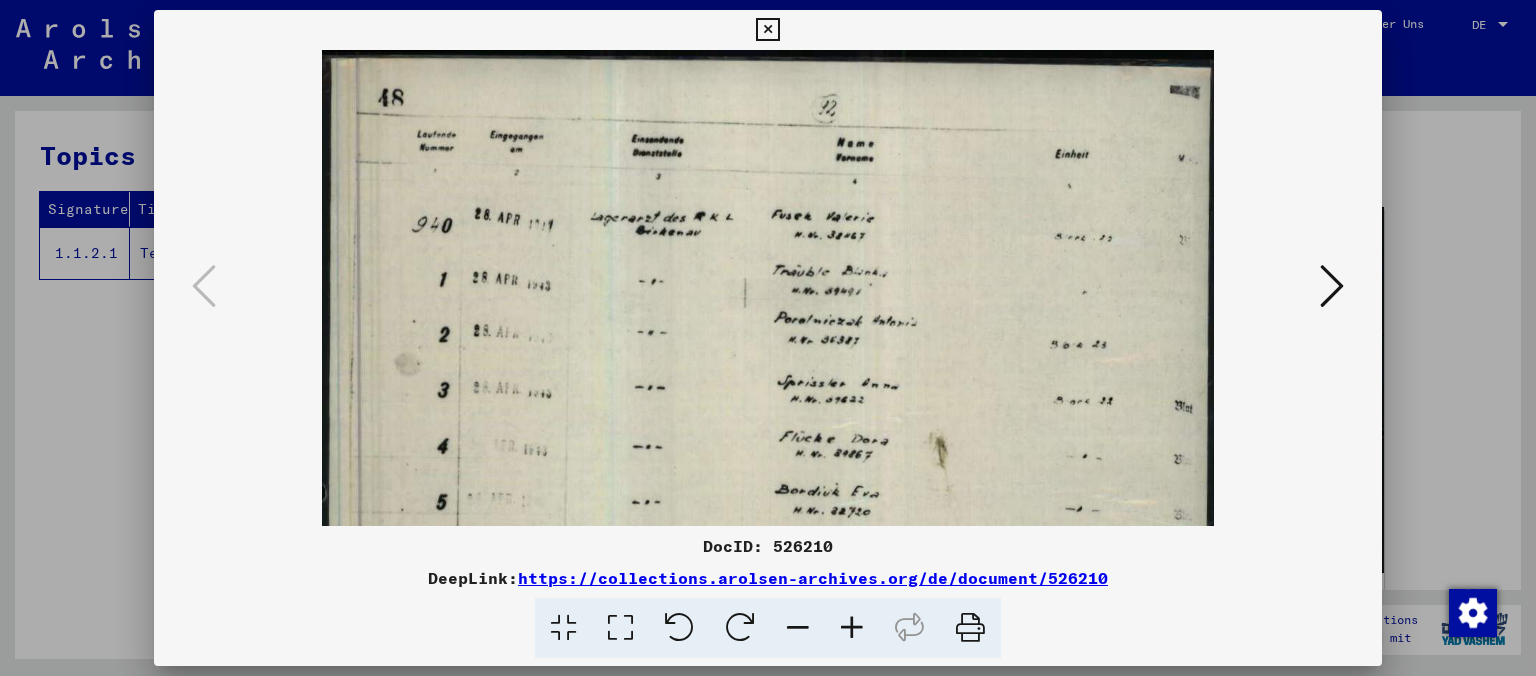 click at bounding box center [852, 628] 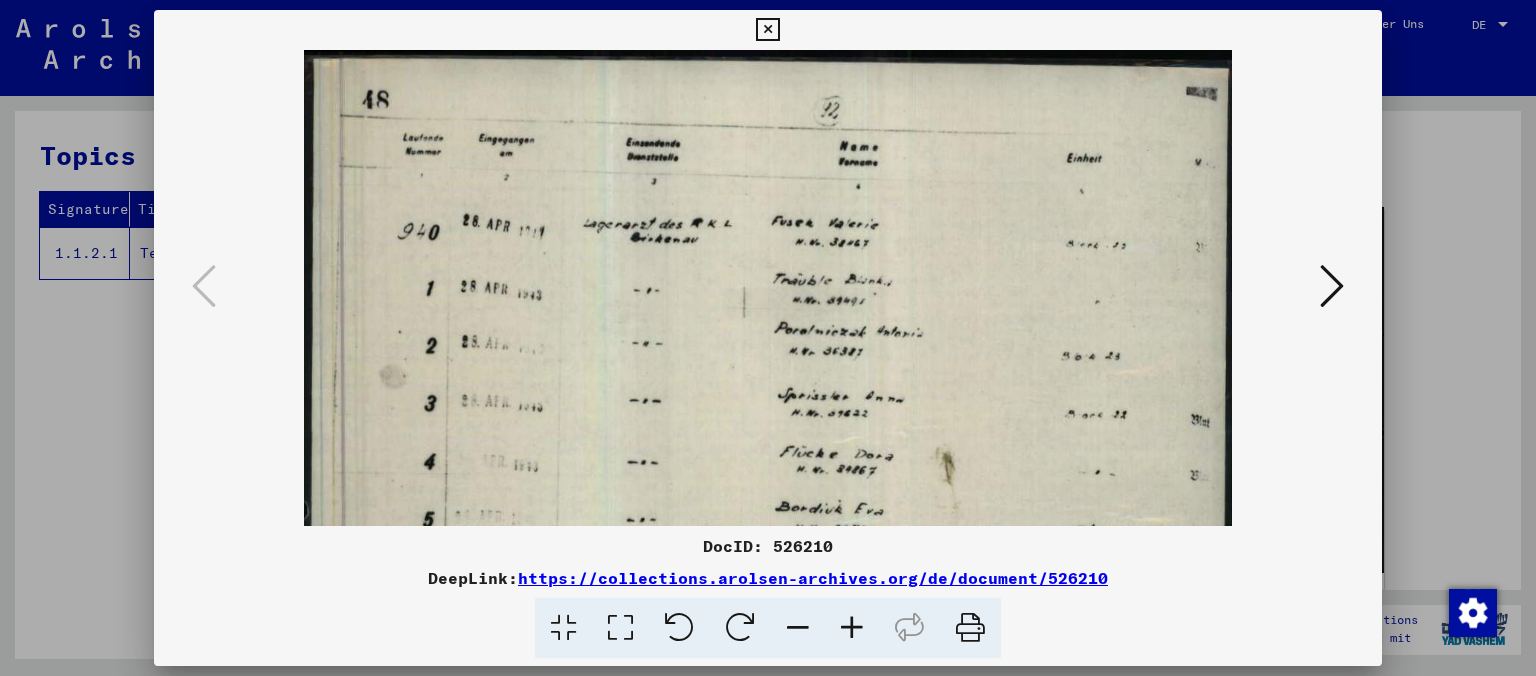 click at bounding box center (852, 628) 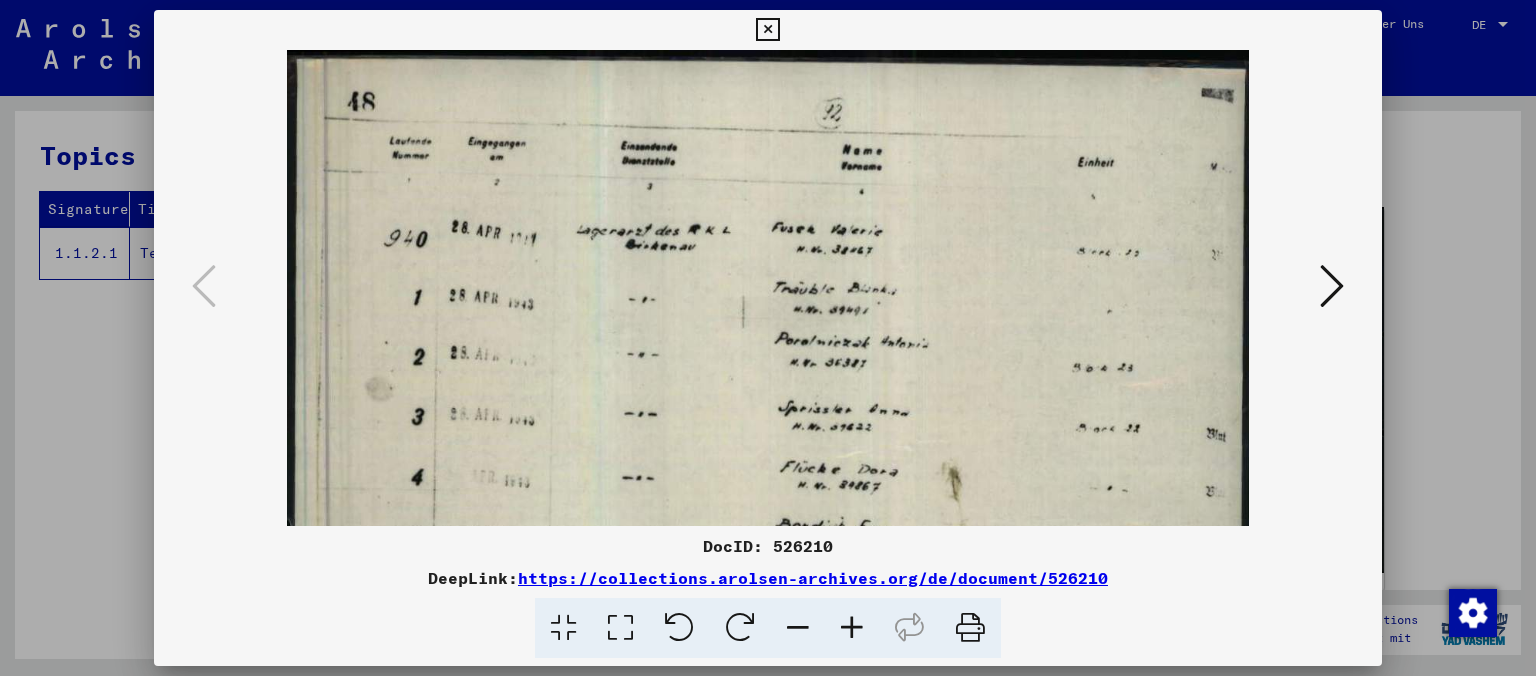 click at bounding box center (852, 628) 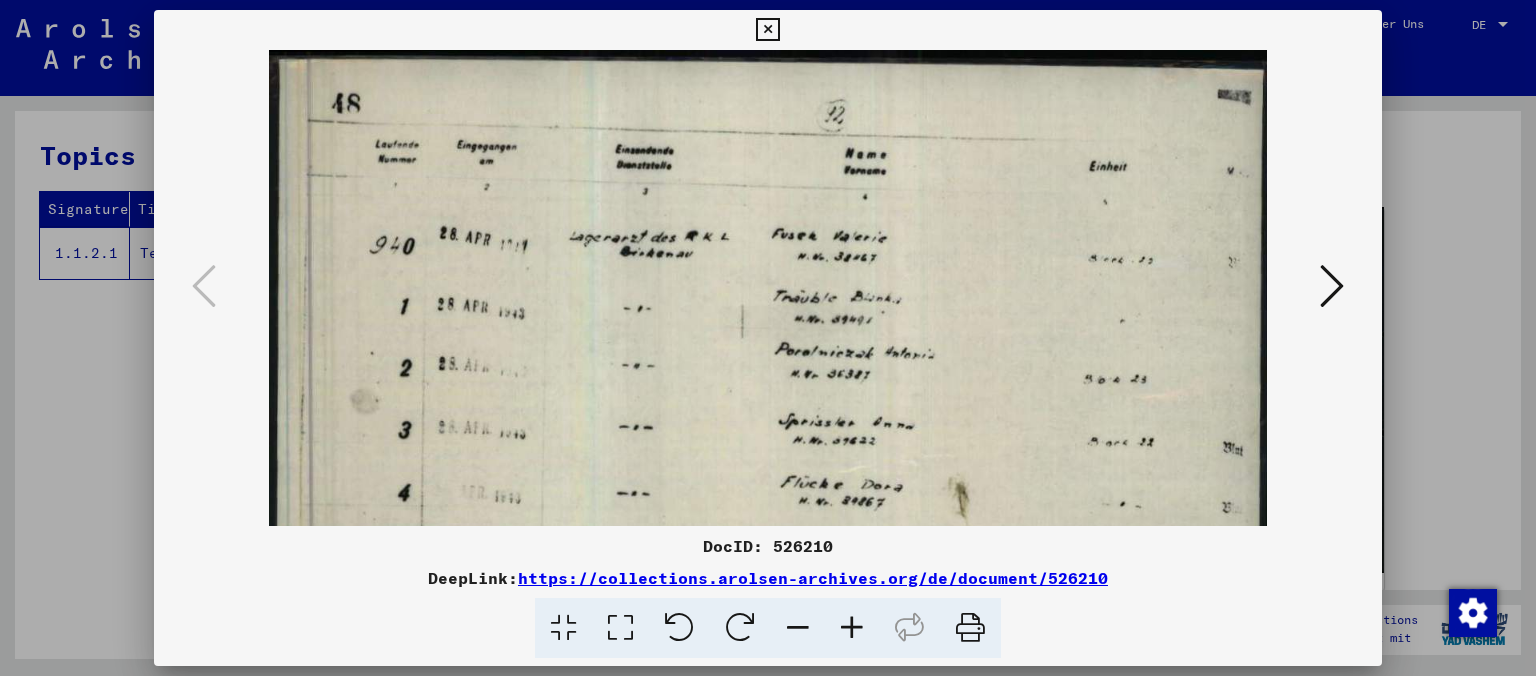 drag, startPoint x: 813, startPoint y: 332, endPoint x: 825, endPoint y: 374, distance: 43.68066 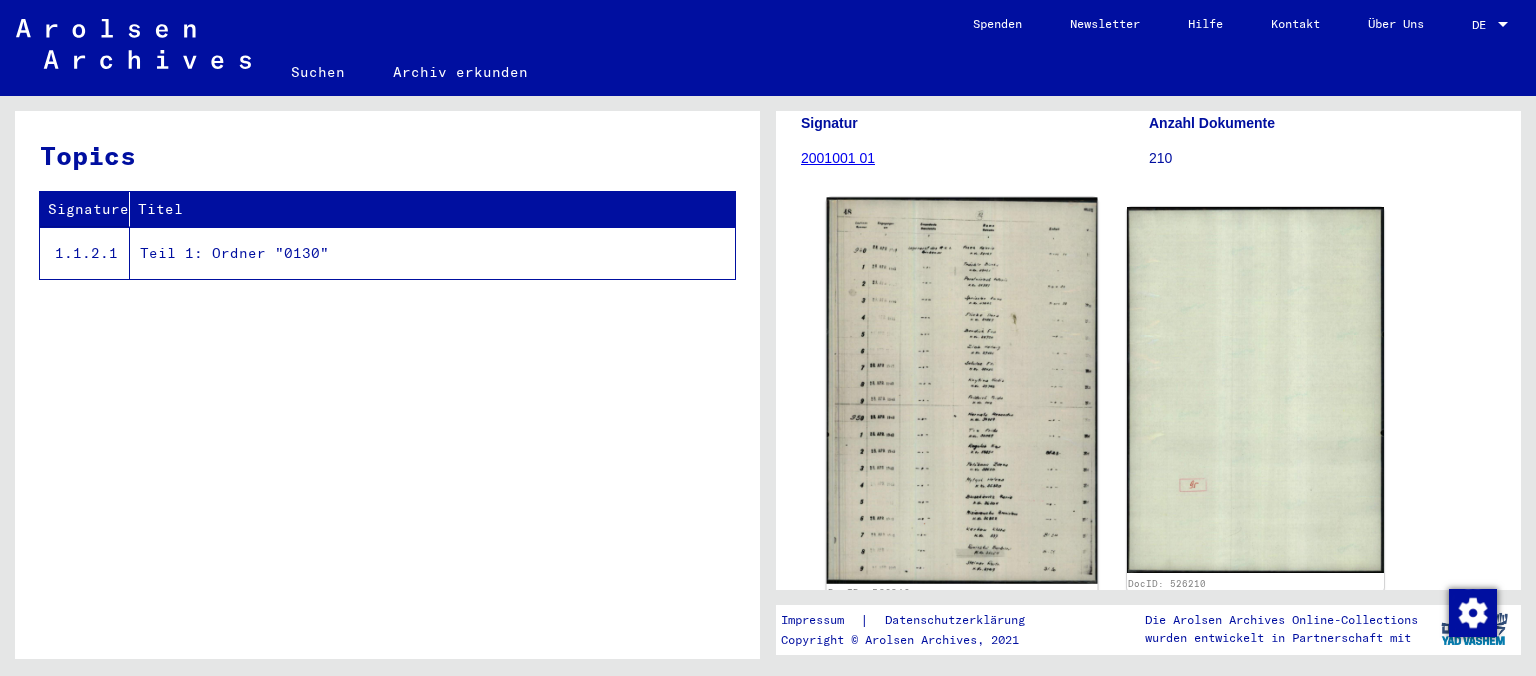 click 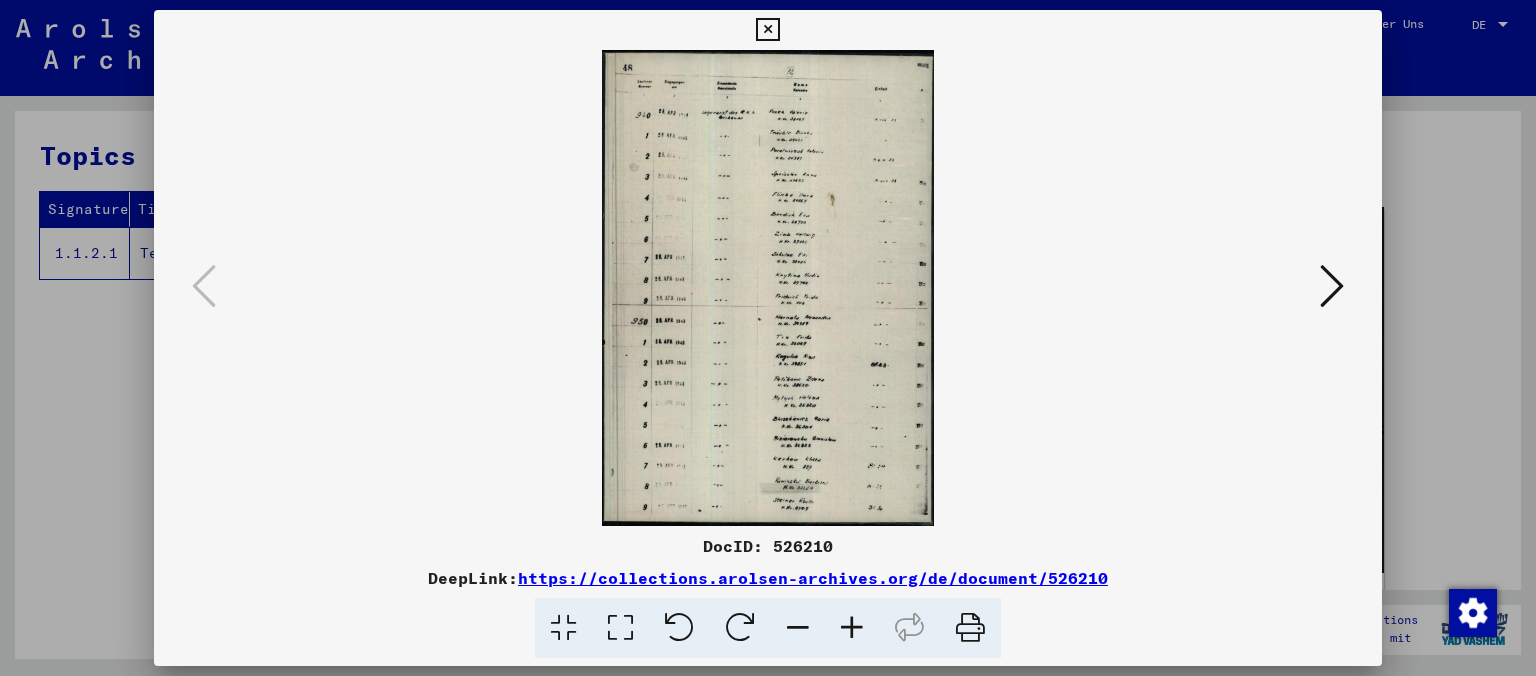 click at bounding box center (970, 628) 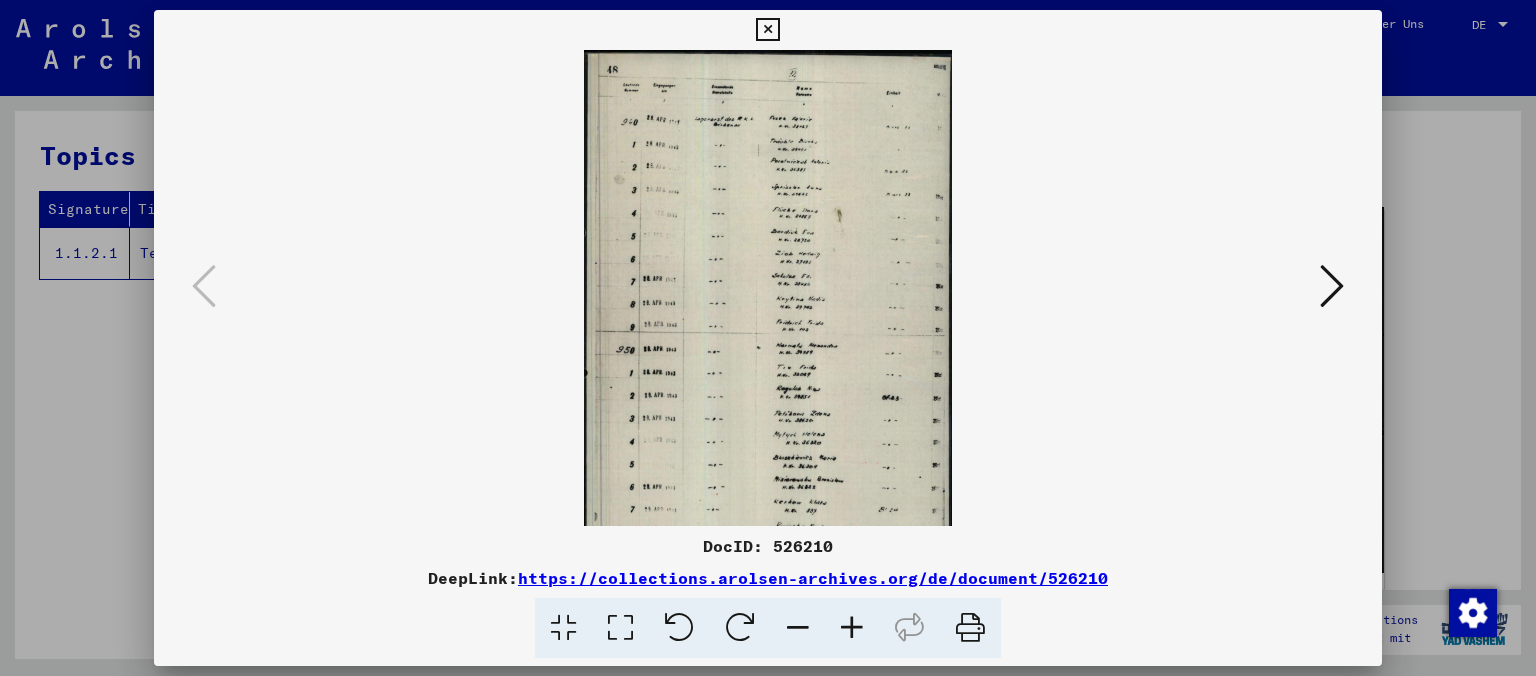 click at bounding box center (852, 628) 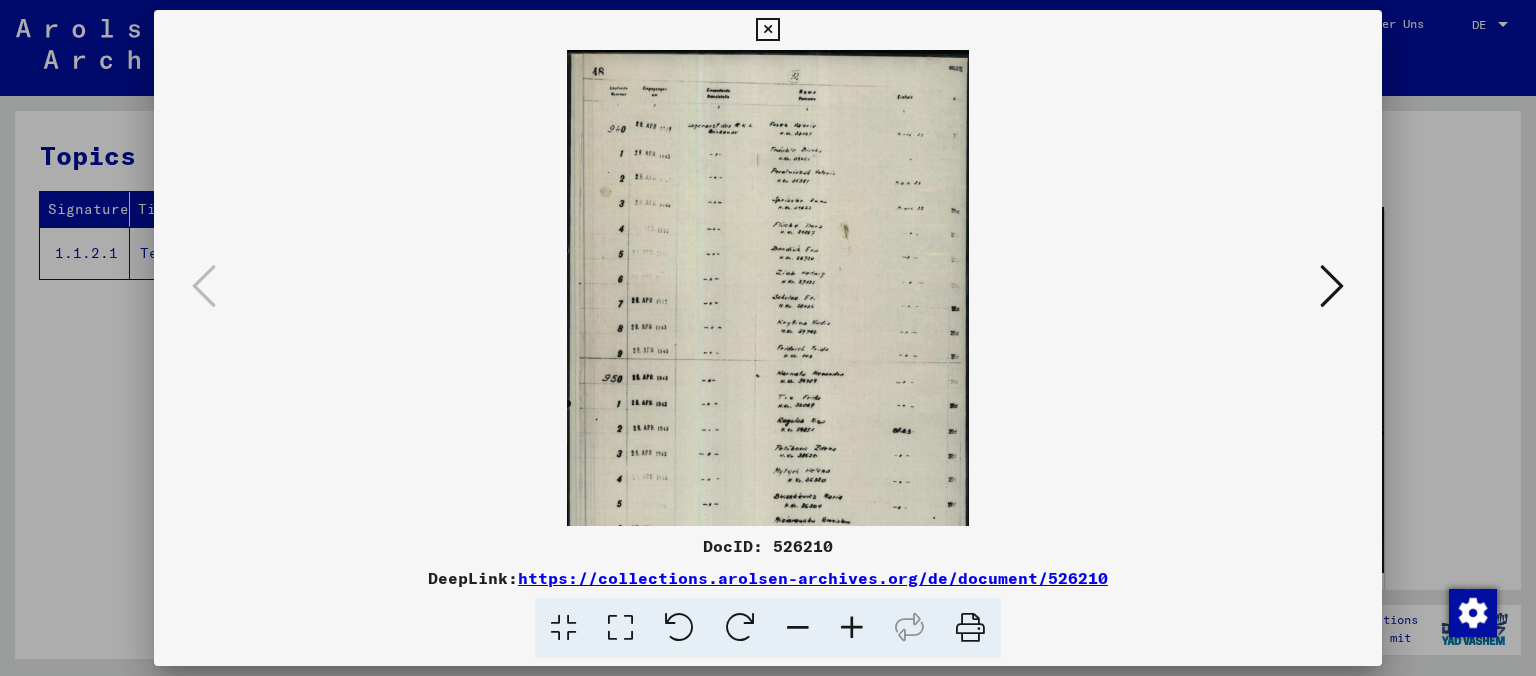 click at bounding box center (852, 628) 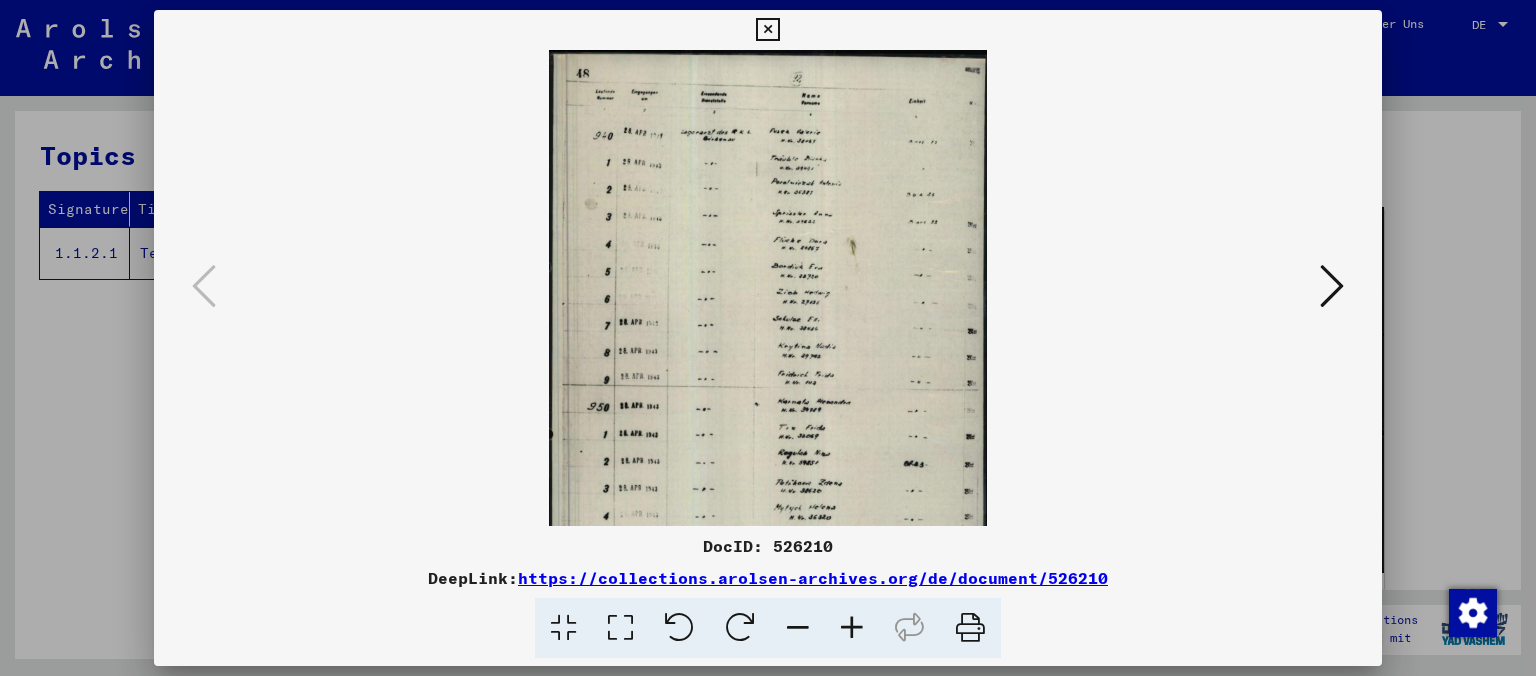 click at bounding box center [852, 628] 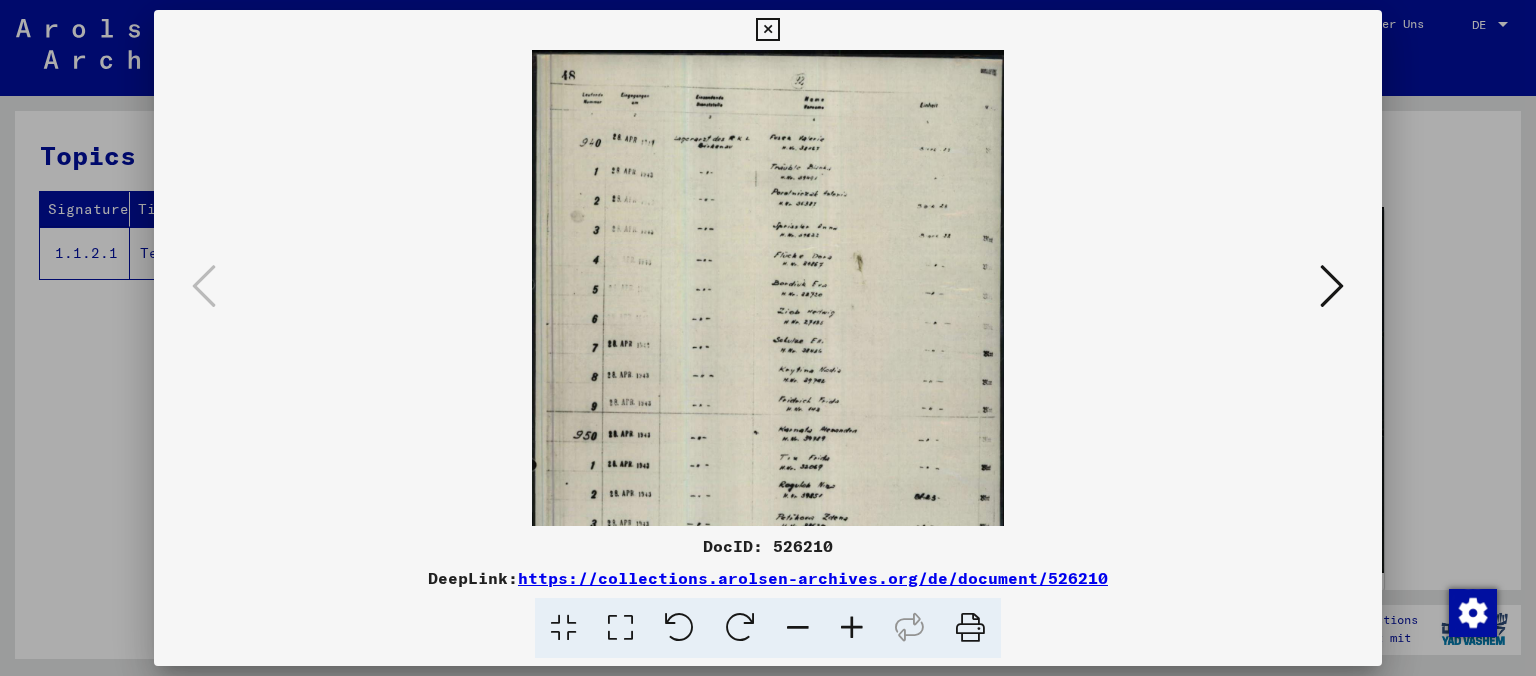 click at bounding box center [852, 628] 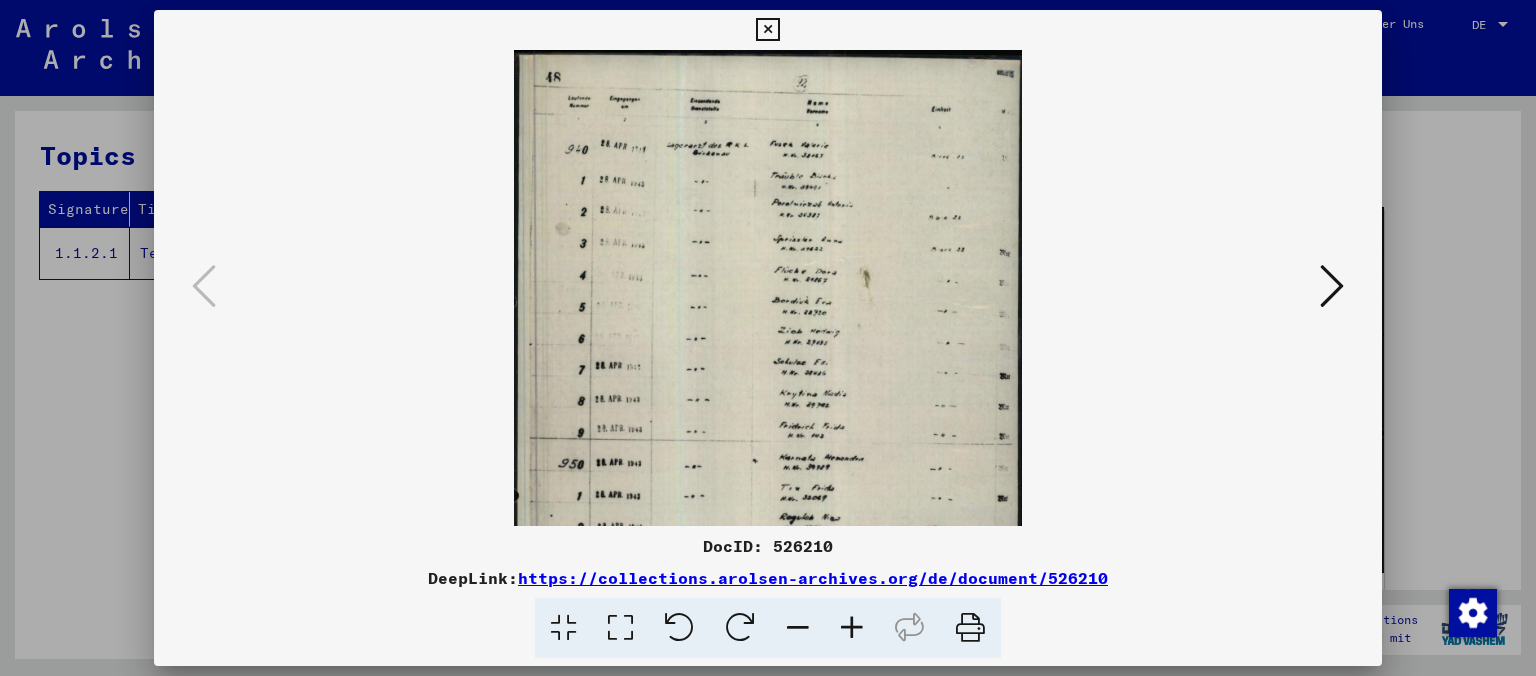click at bounding box center [852, 628] 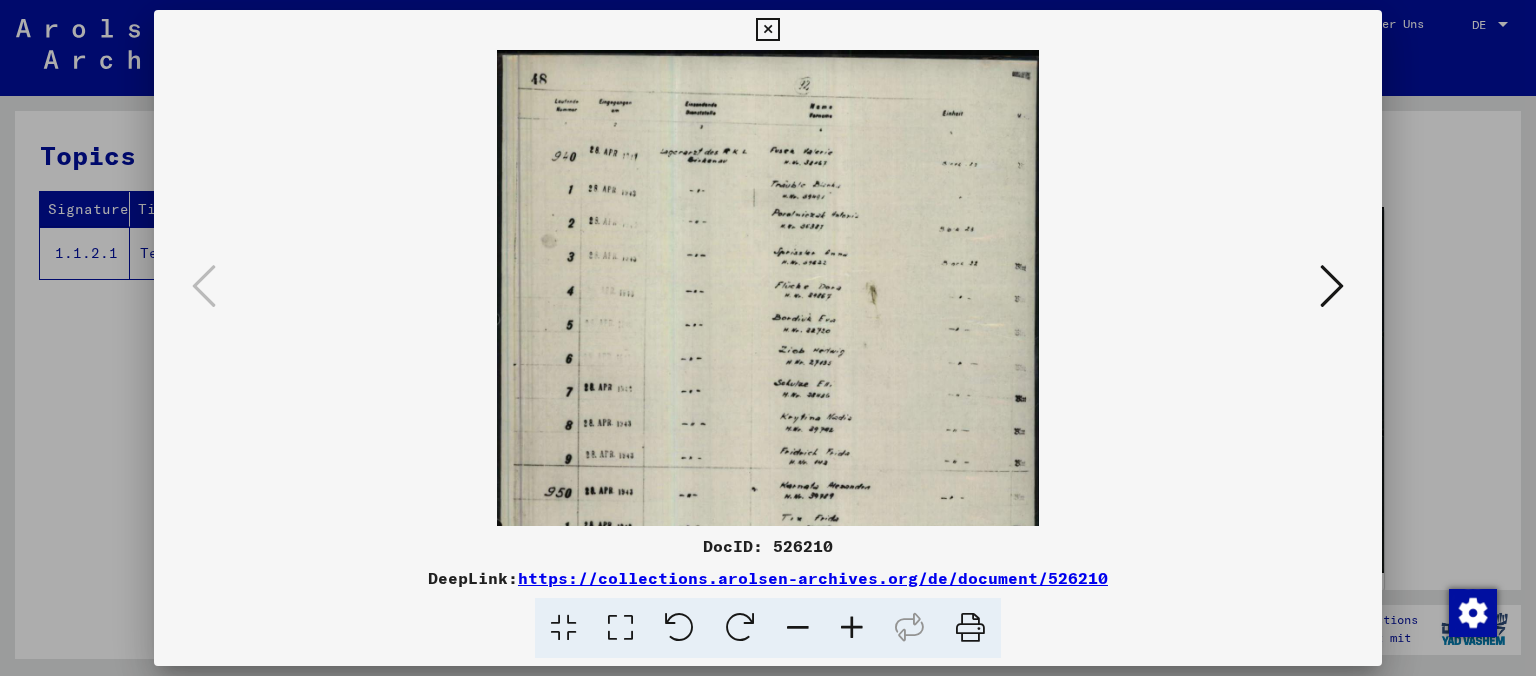 click at bounding box center [852, 628] 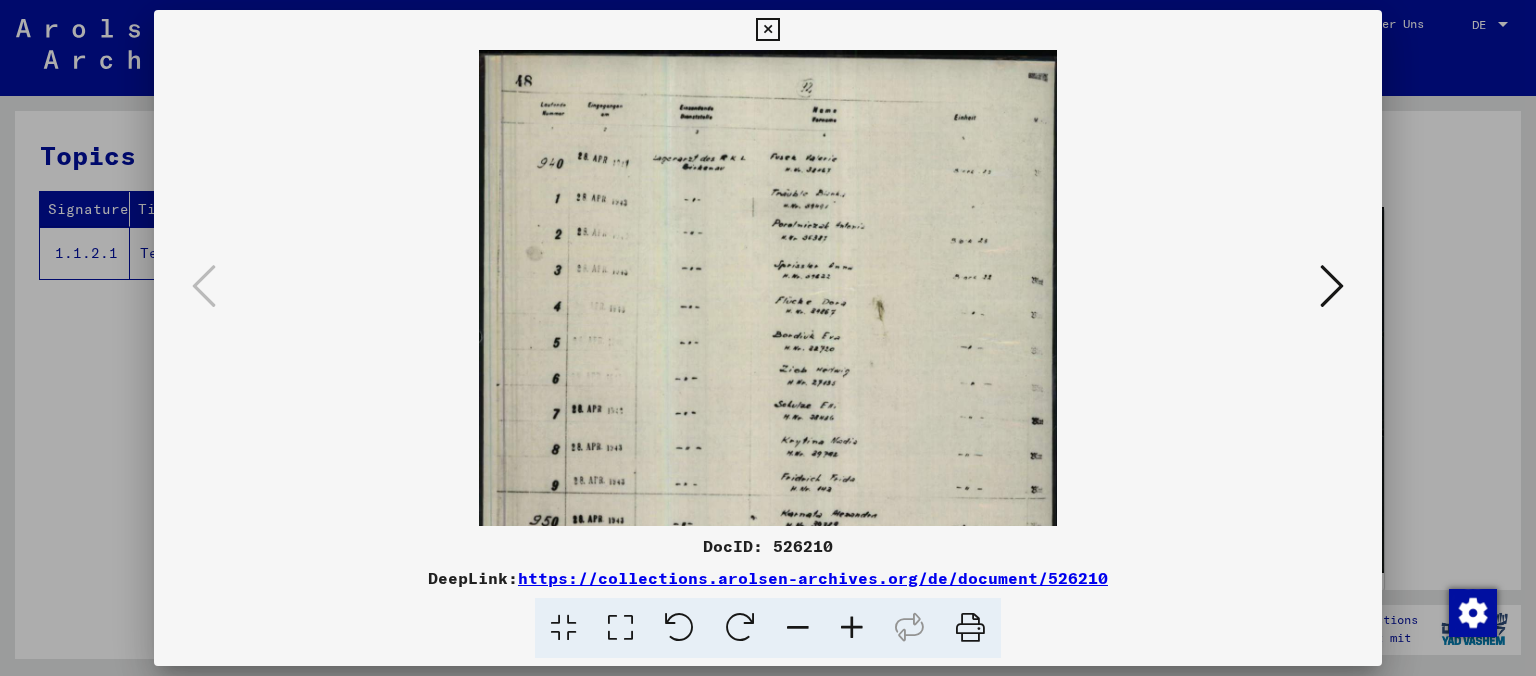 click at bounding box center (852, 628) 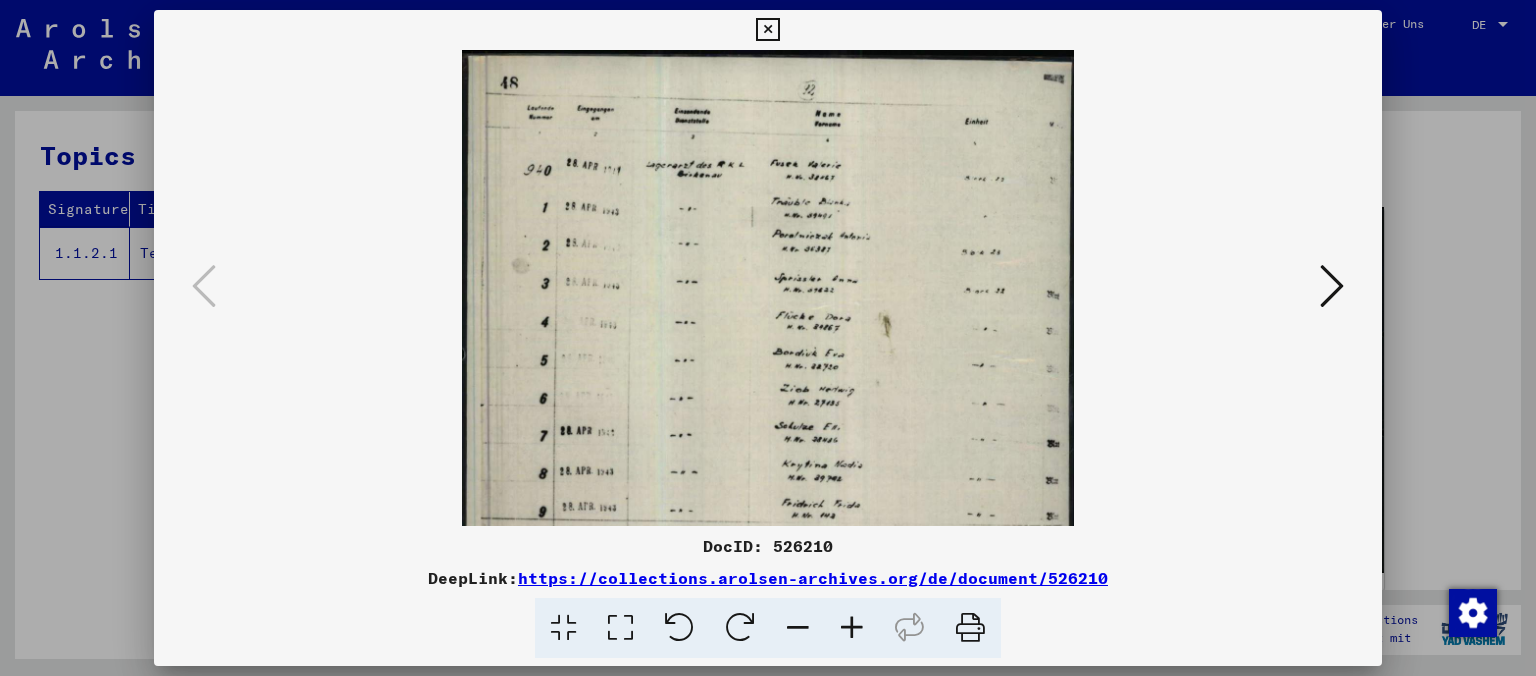 click at bounding box center (852, 628) 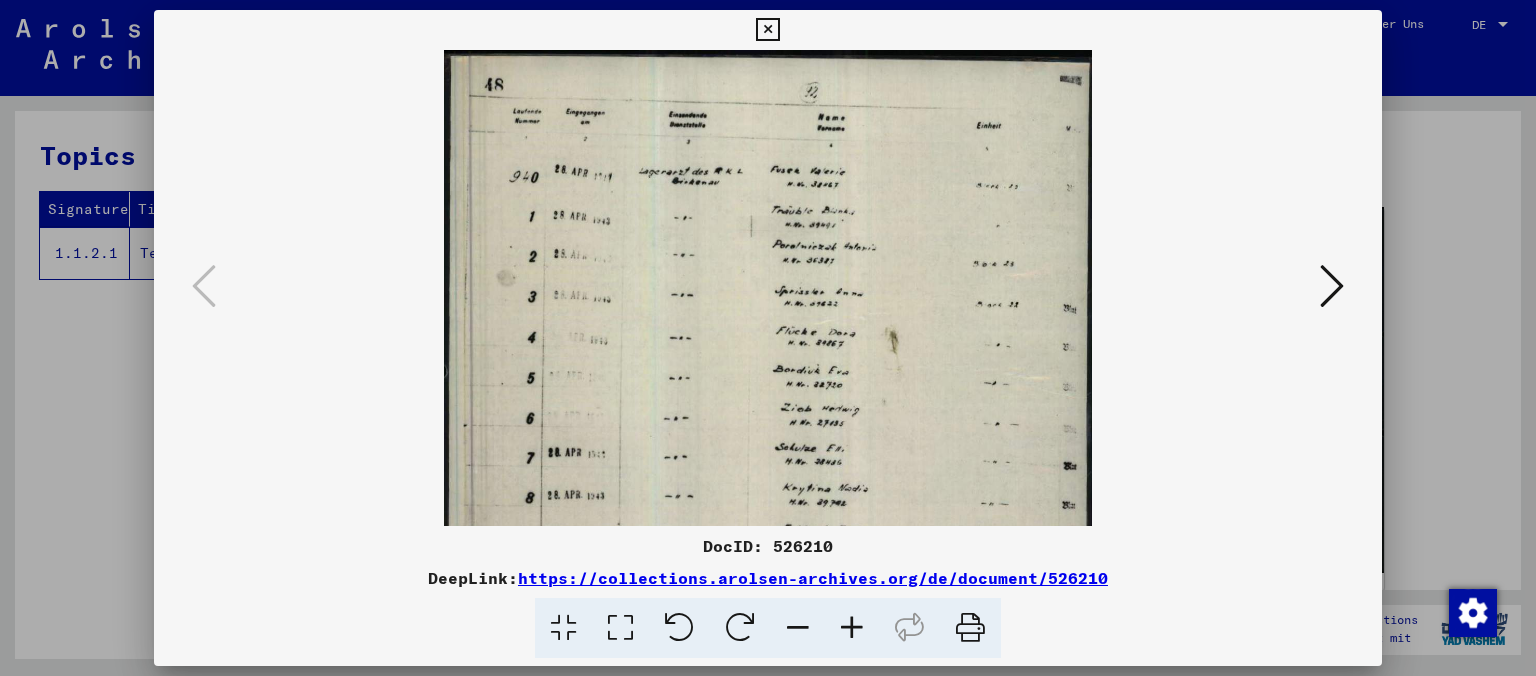 click at bounding box center [852, 628] 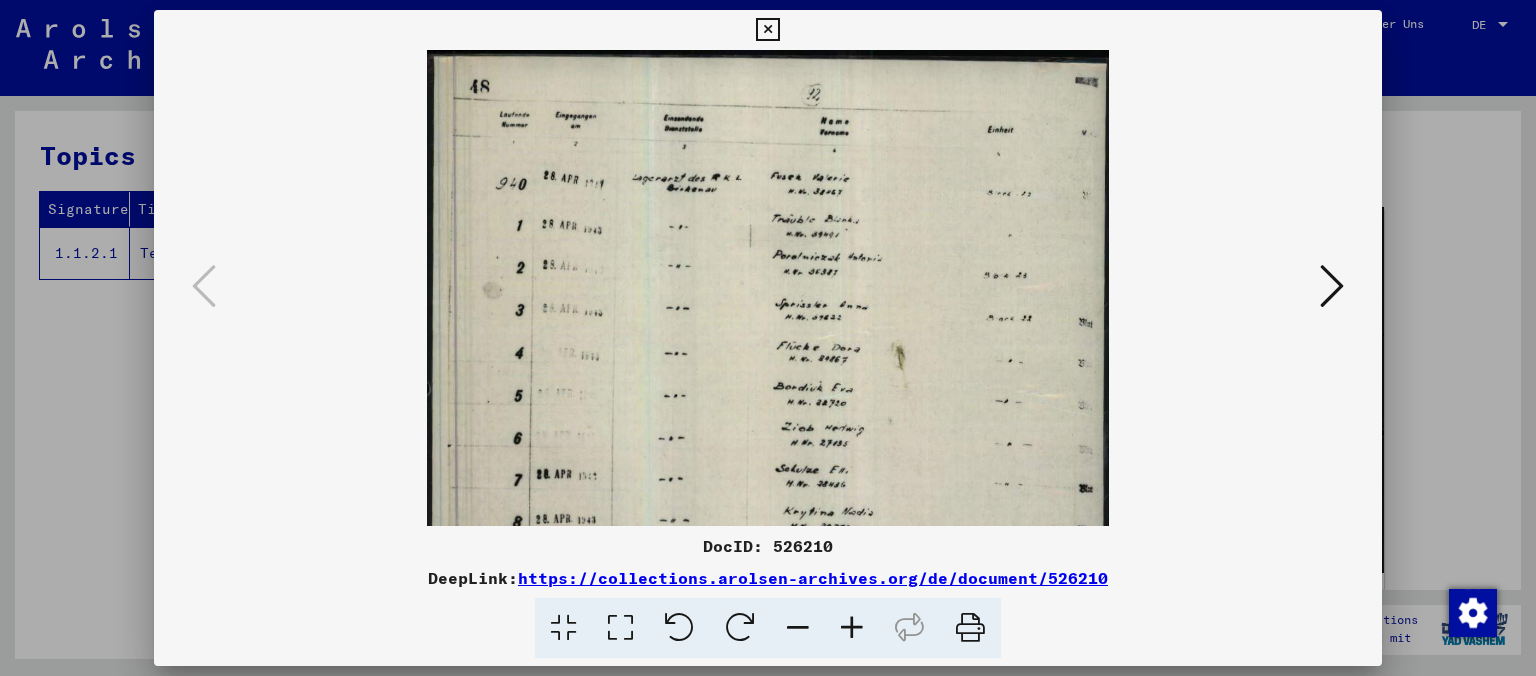 click at bounding box center (852, 628) 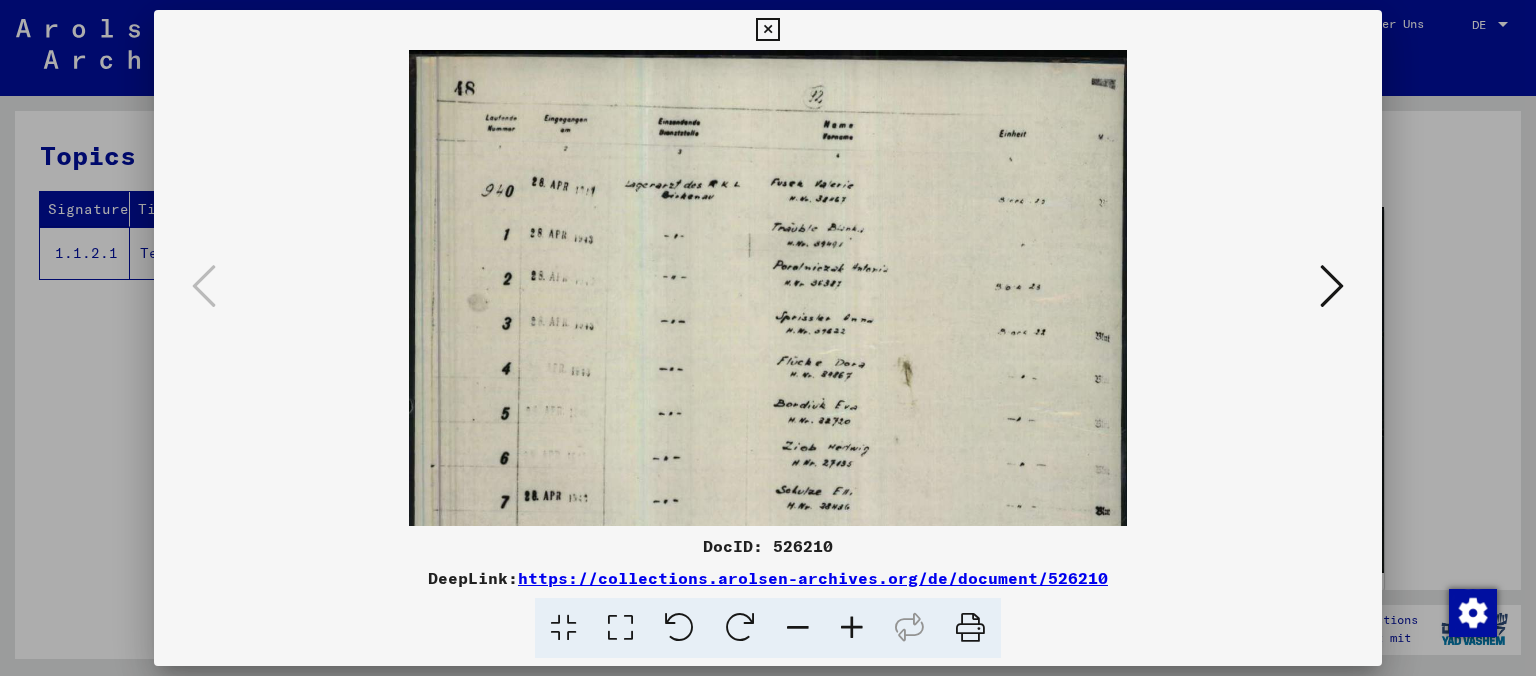 click at bounding box center (852, 628) 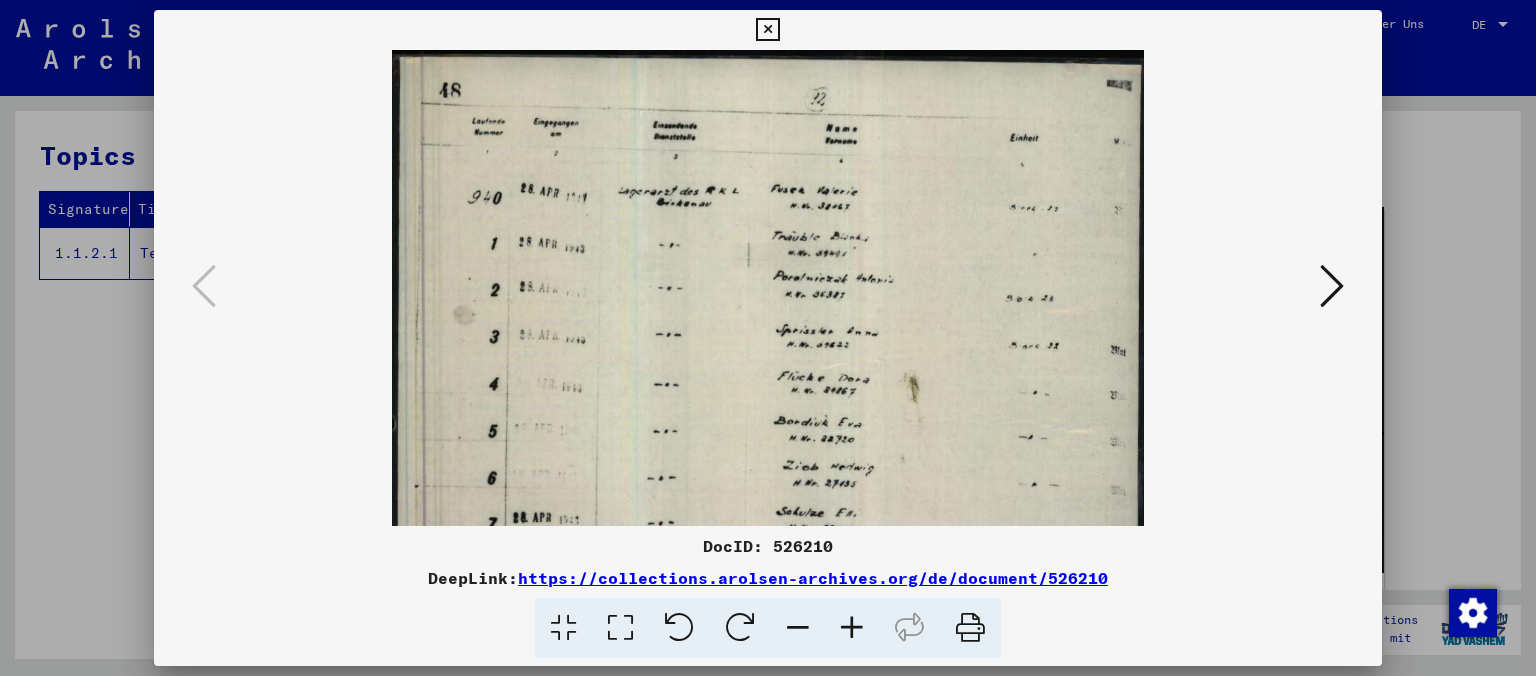 click at bounding box center [852, 628] 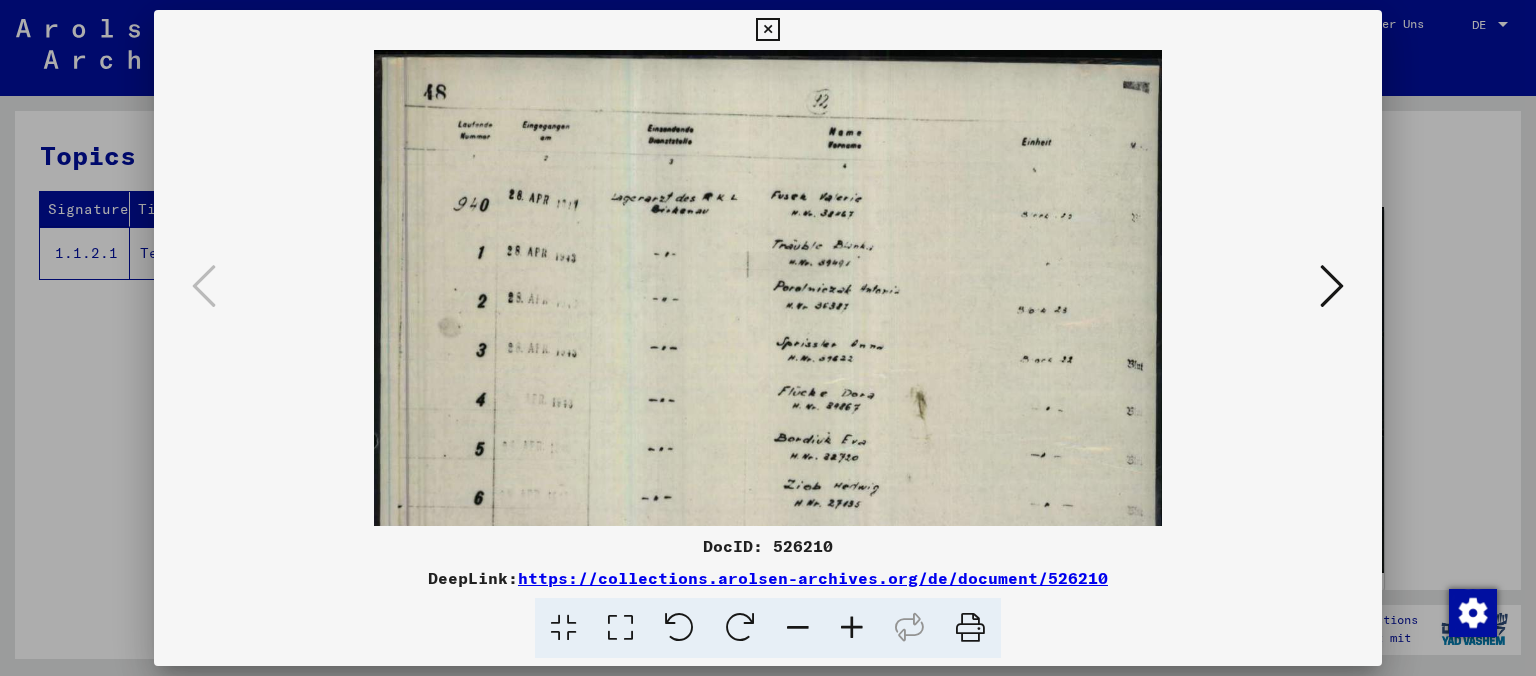 click at bounding box center [852, 628] 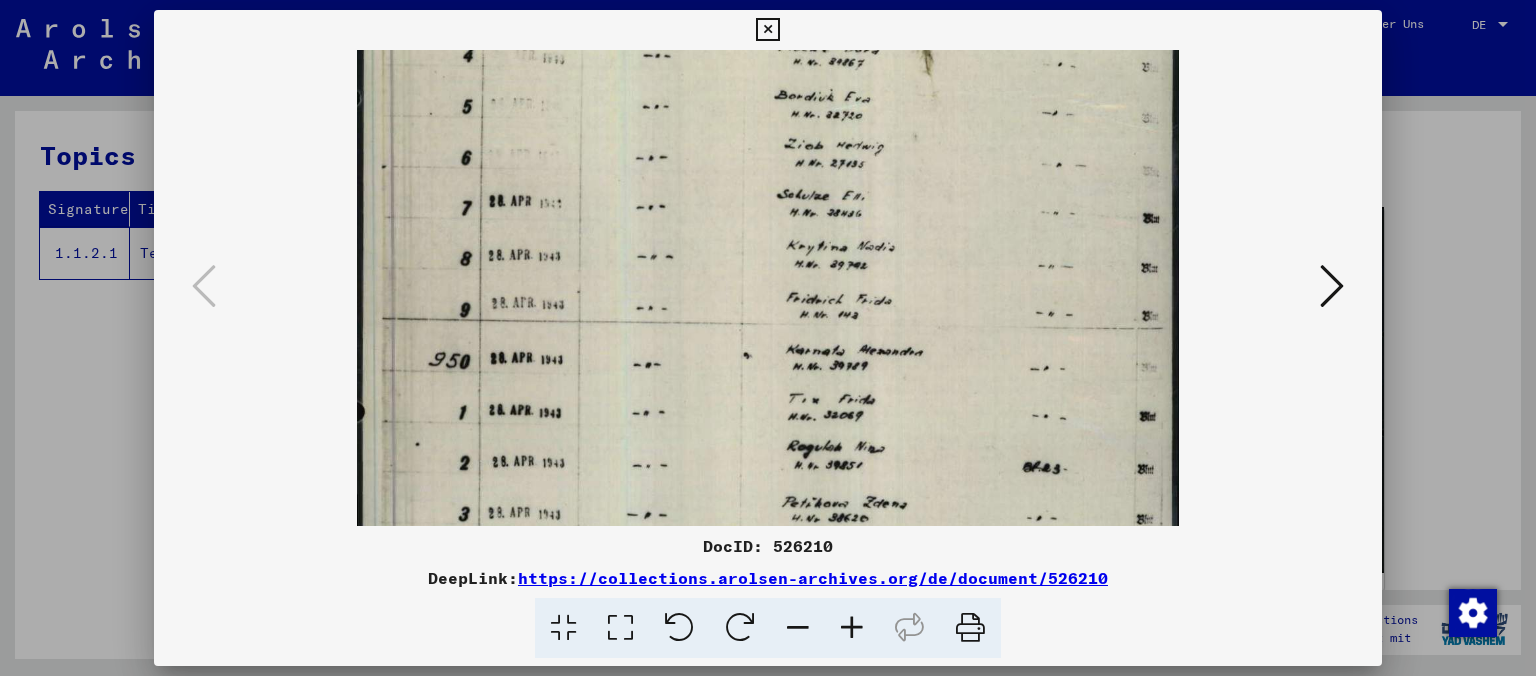 scroll, scrollTop: 357, scrollLeft: 0, axis: vertical 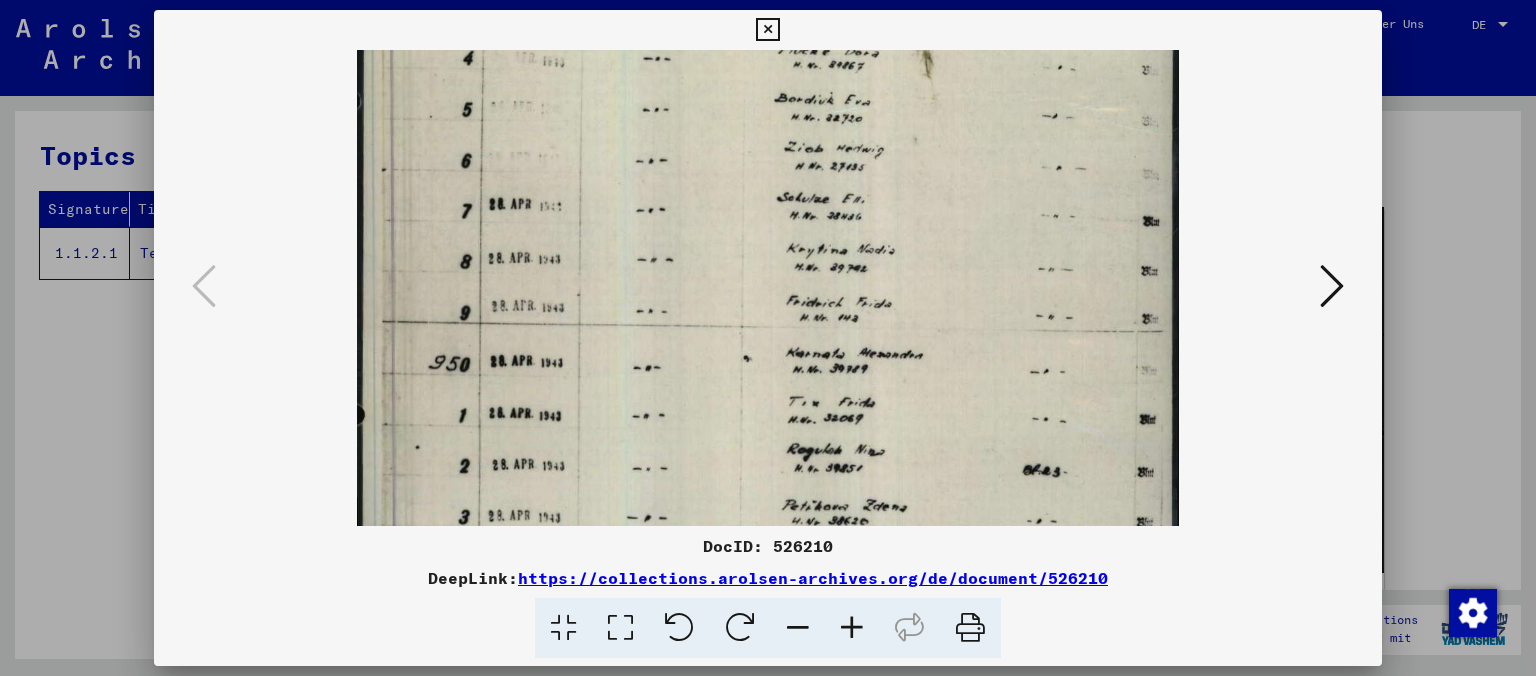 drag, startPoint x: 886, startPoint y: 382, endPoint x: 721, endPoint y: 25, distance: 393.28616 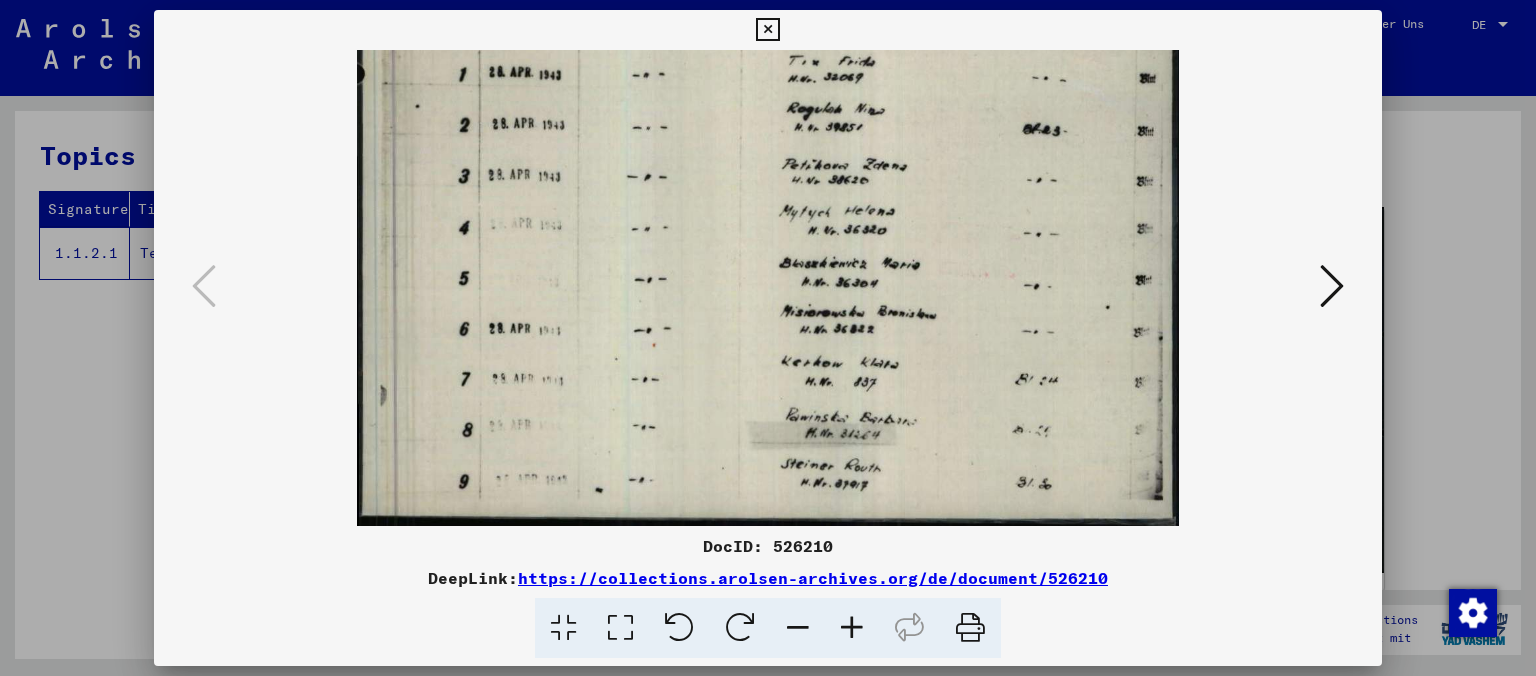 scroll, scrollTop: 700, scrollLeft: 0, axis: vertical 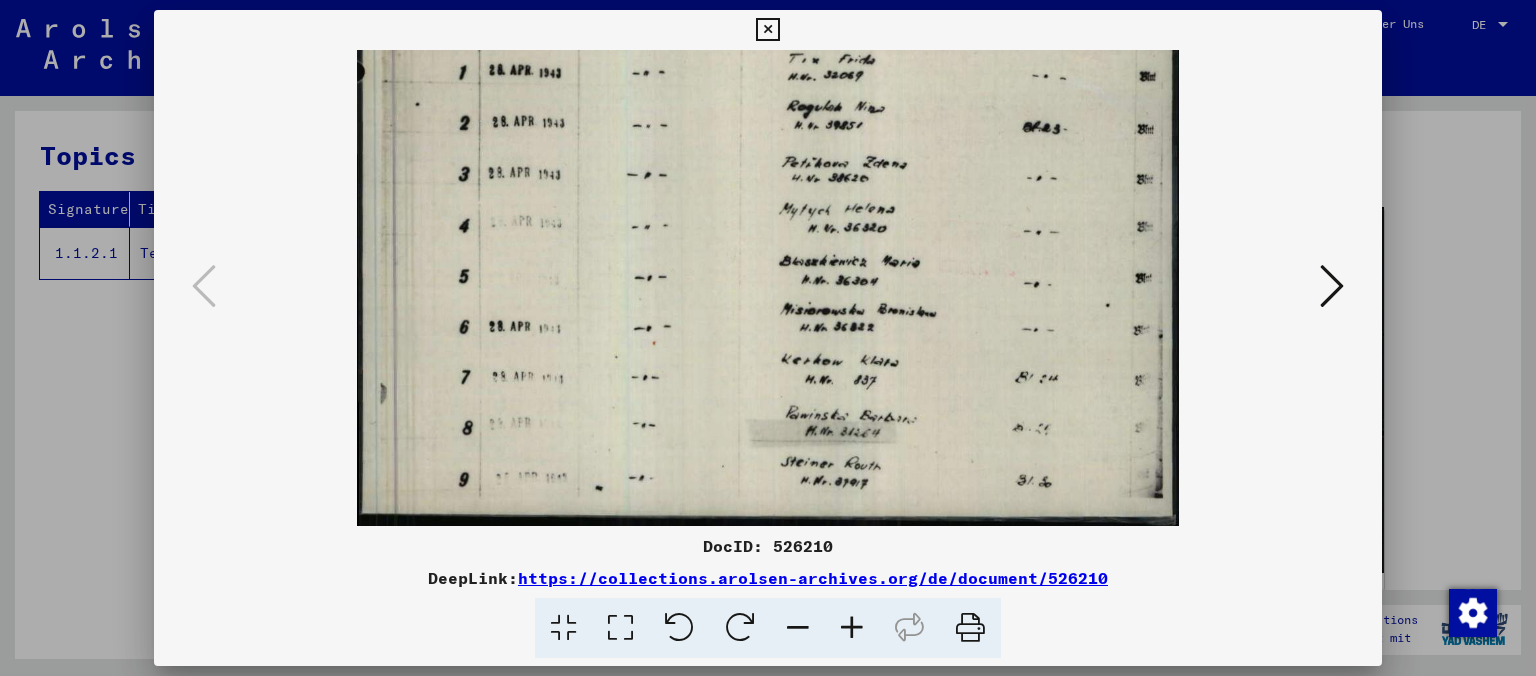 drag, startPoint x: 753, startPoint y: 416, endPoint x: 702, endPoint y: -50, distance: 468.78247 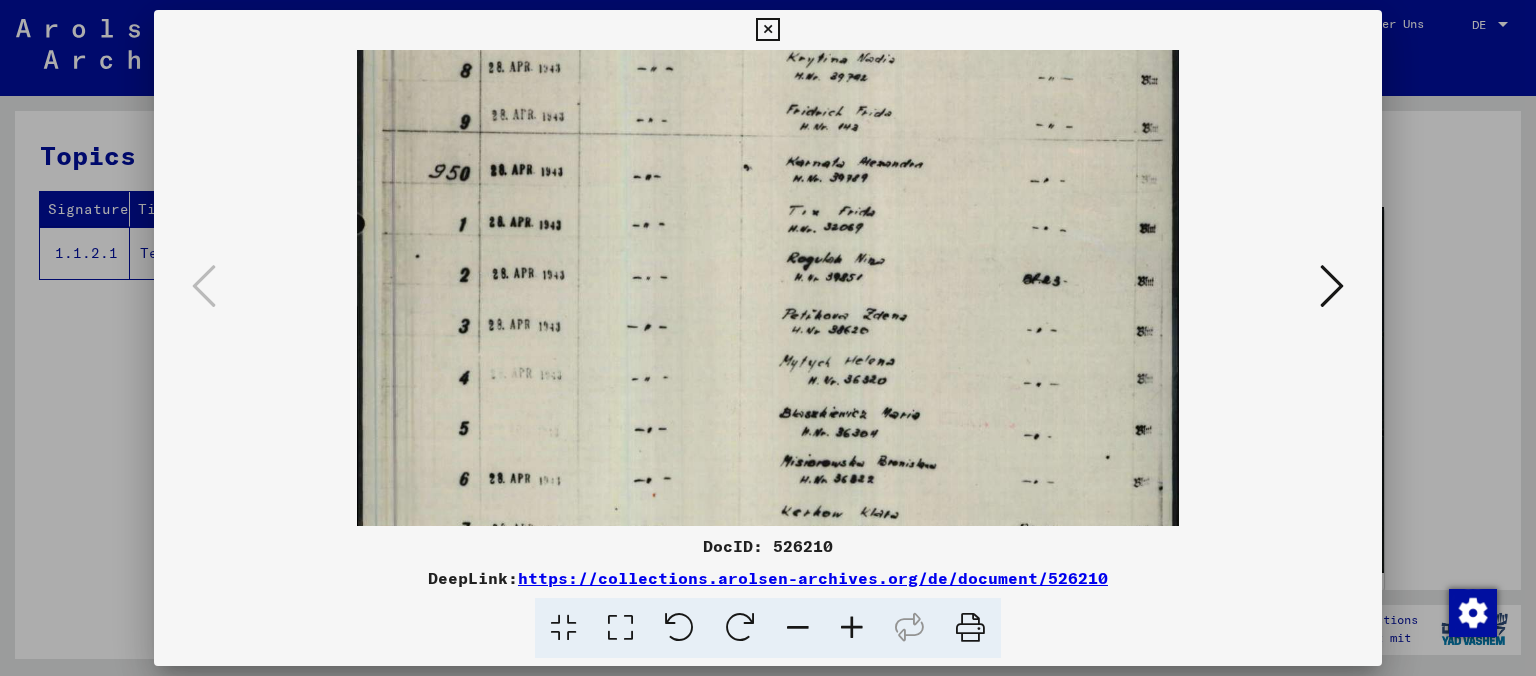drag, startPoint x: 926, startPoint y: 230, endPoint x: 932, endPoint y: 217, distance: 14.3178215 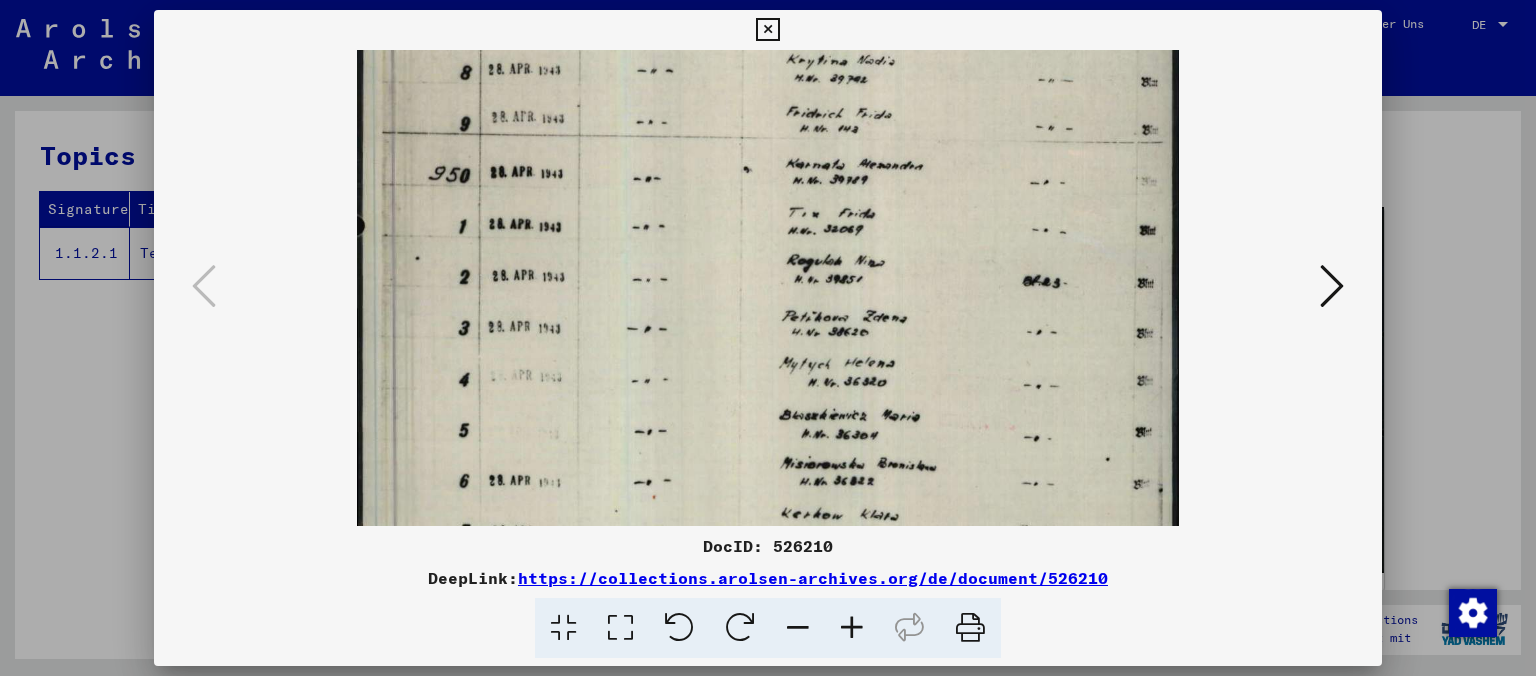 click at bounding box center (768, 92) 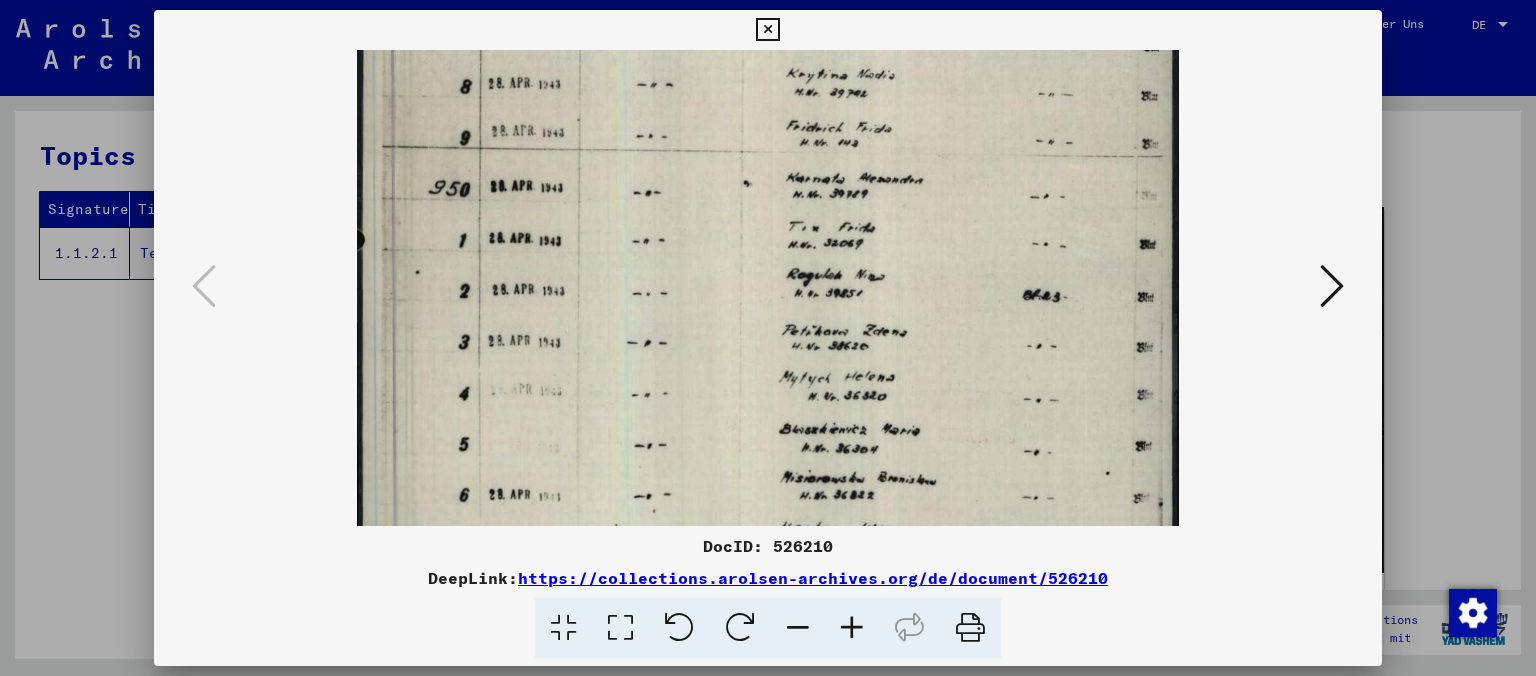 scroll, scrollTop: 535, scrollLeft: 0, axis: vertical 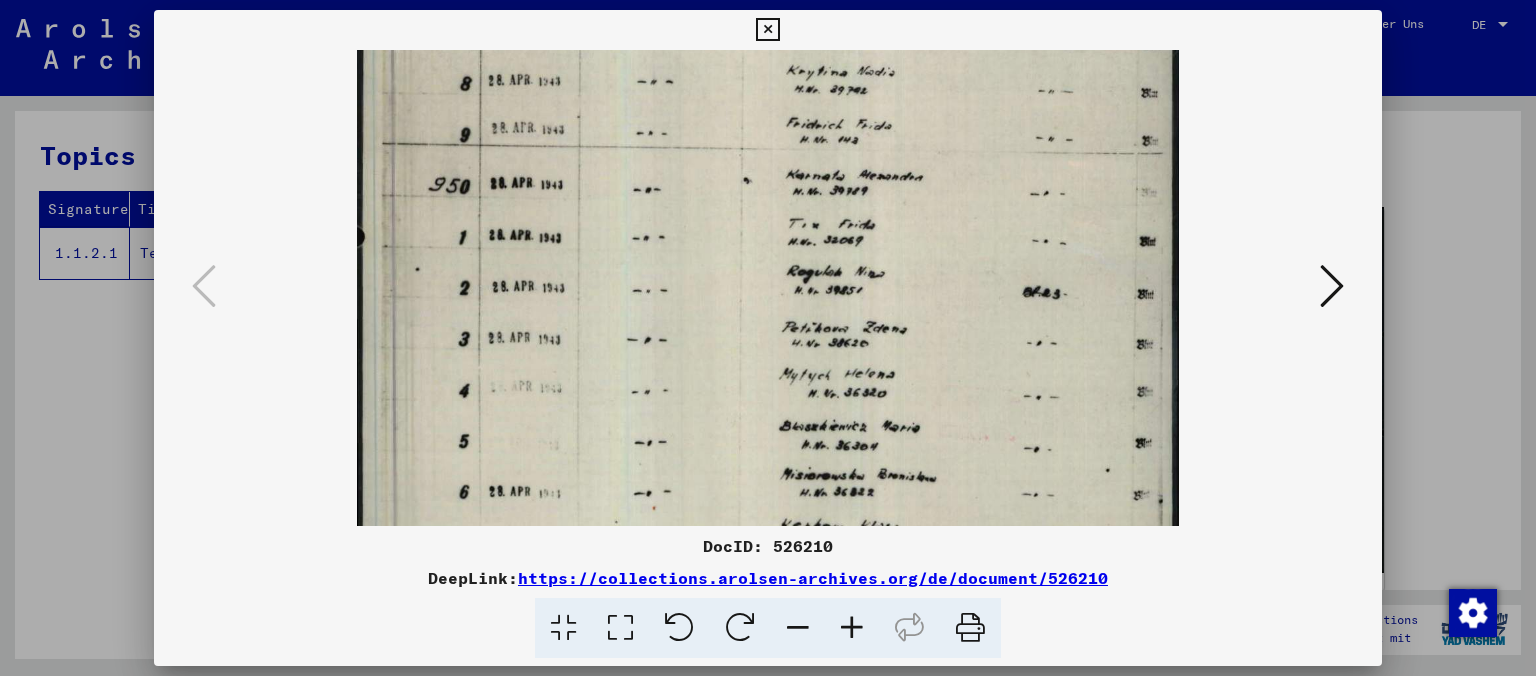 click at bounding box center [767, 30] 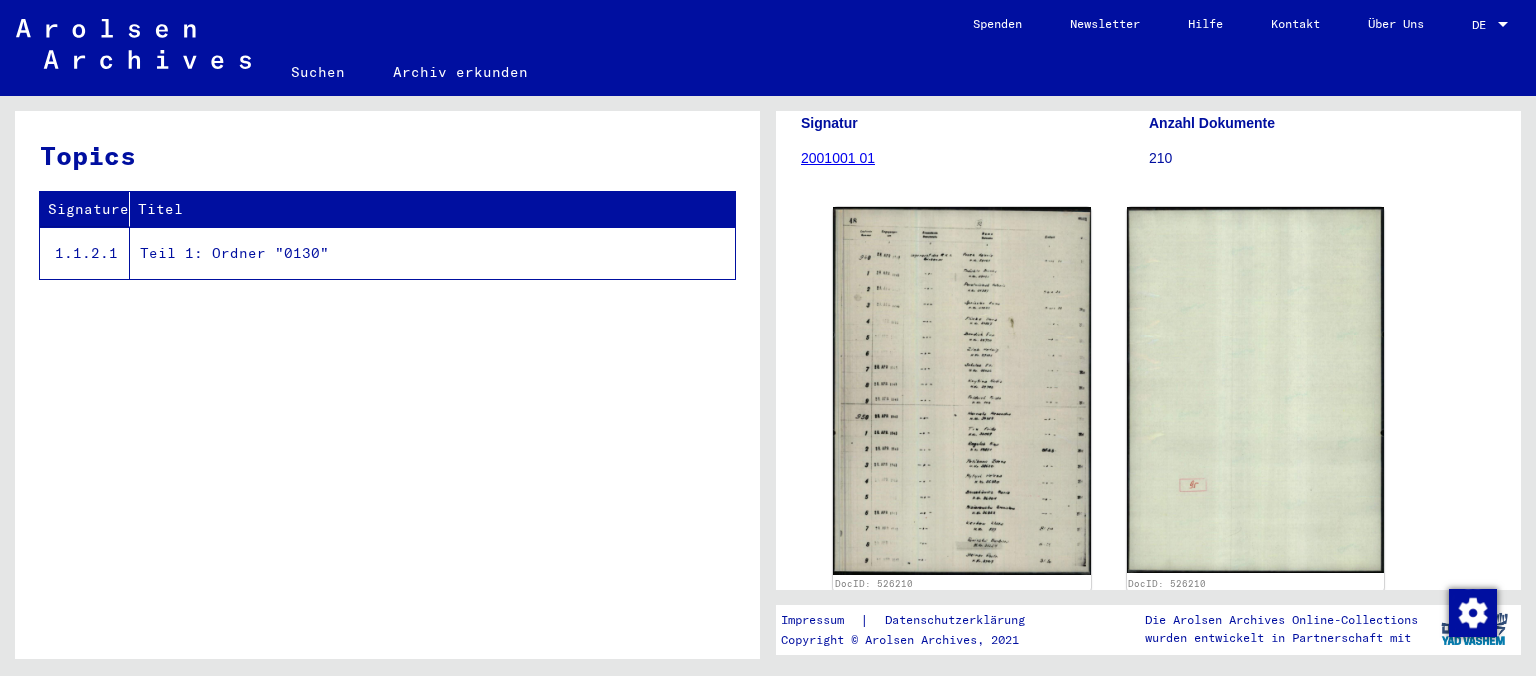 scroll, scrollTop: 0, scrollLeft: 0, axis: both 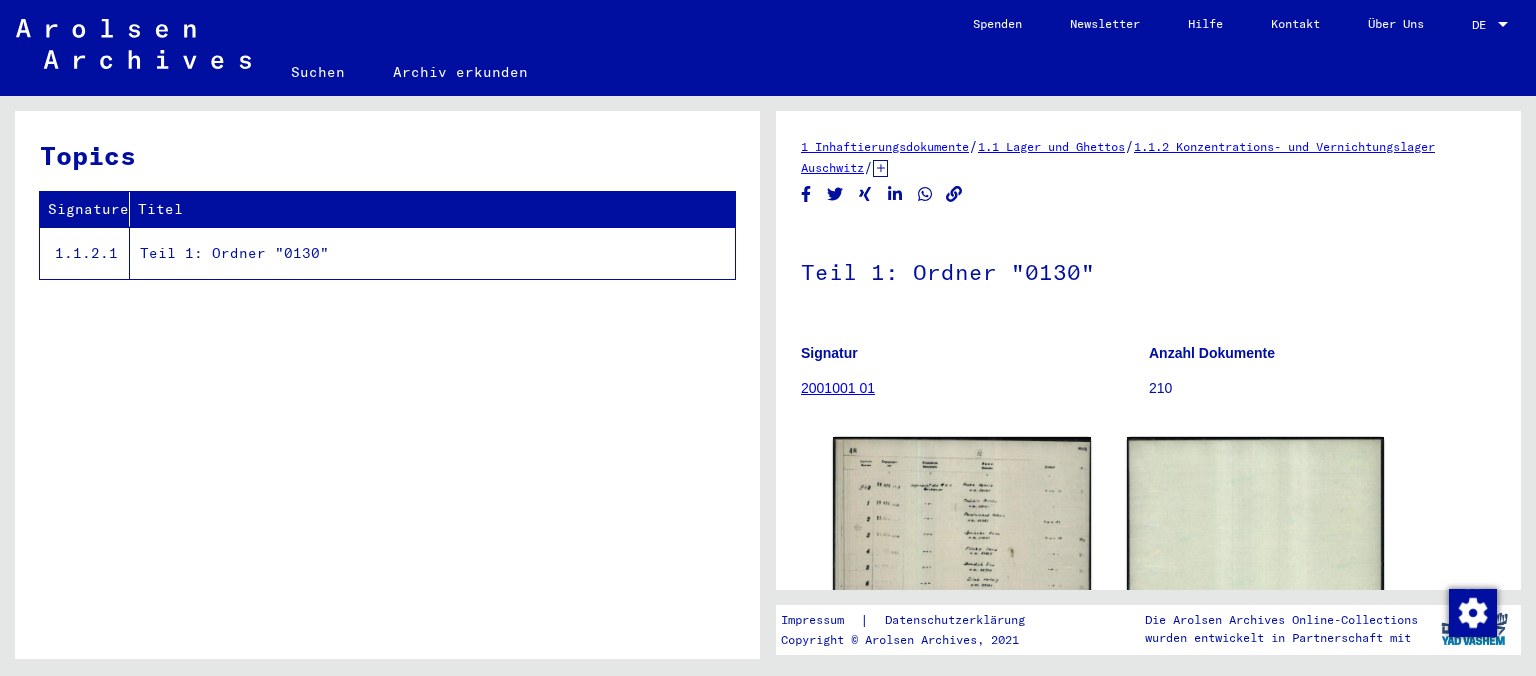 click on "Topics  Signature   Titel   1.1.2.1   Teil 1: Ordner "0130"" 